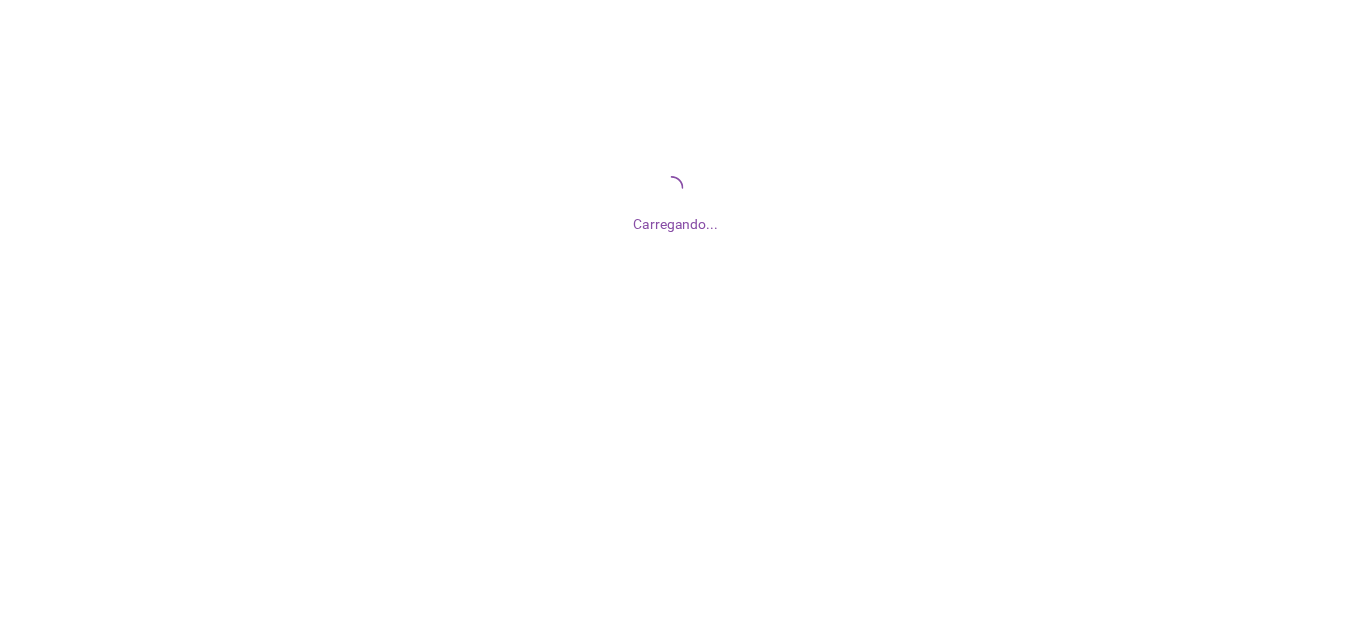 scroll, scrollTop: 0, scrollLeft: 0, axis: both 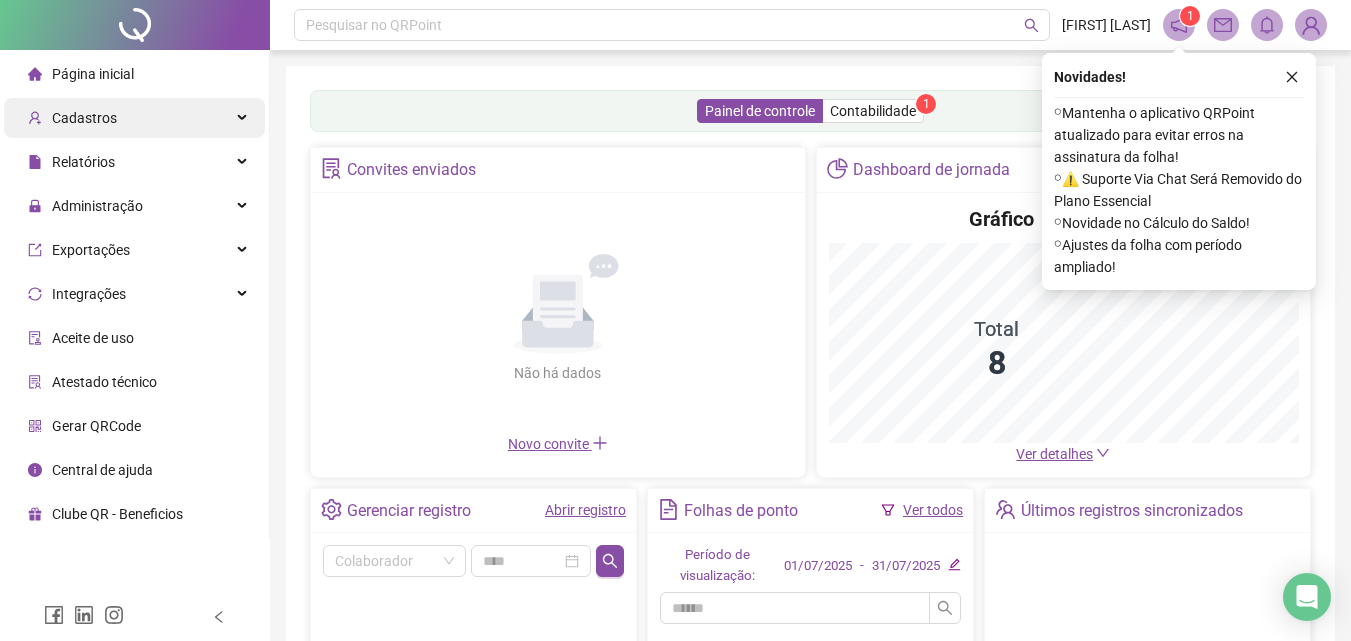 click on "Cadastros" at bounding box center (84, 118) 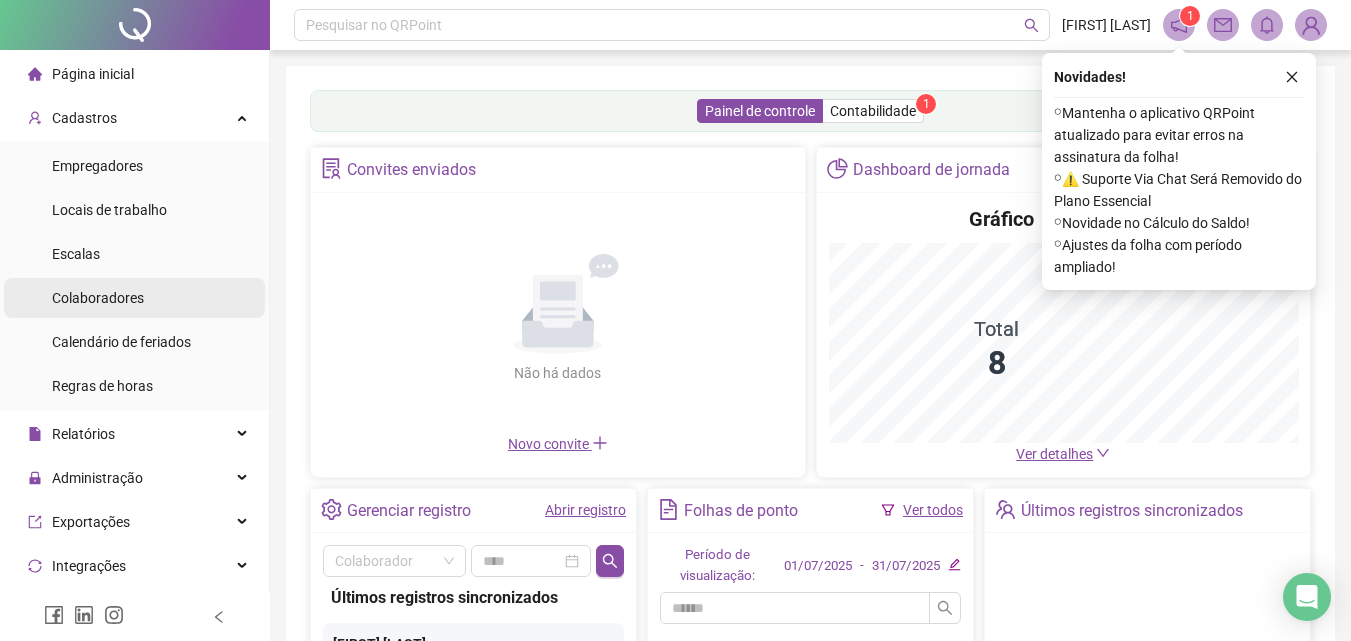 click on "Colaboradores" at bounding box center (98, 298) 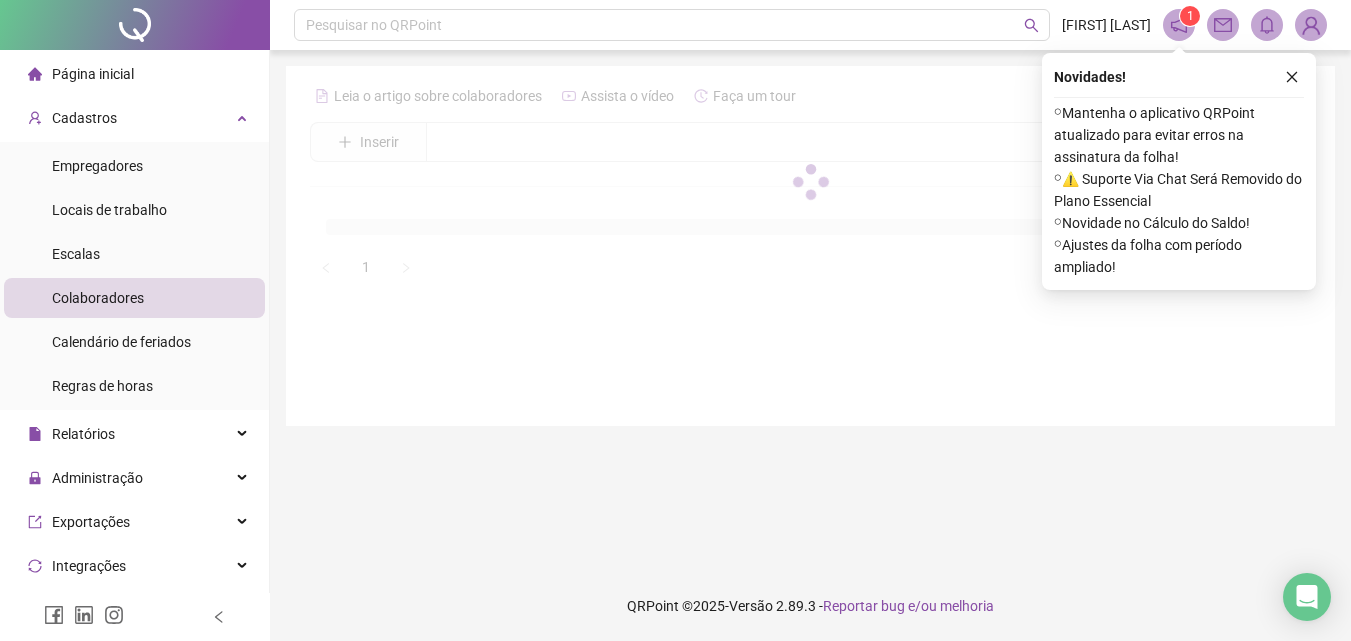 click on "Inserir" at bounding box center (379, 142) 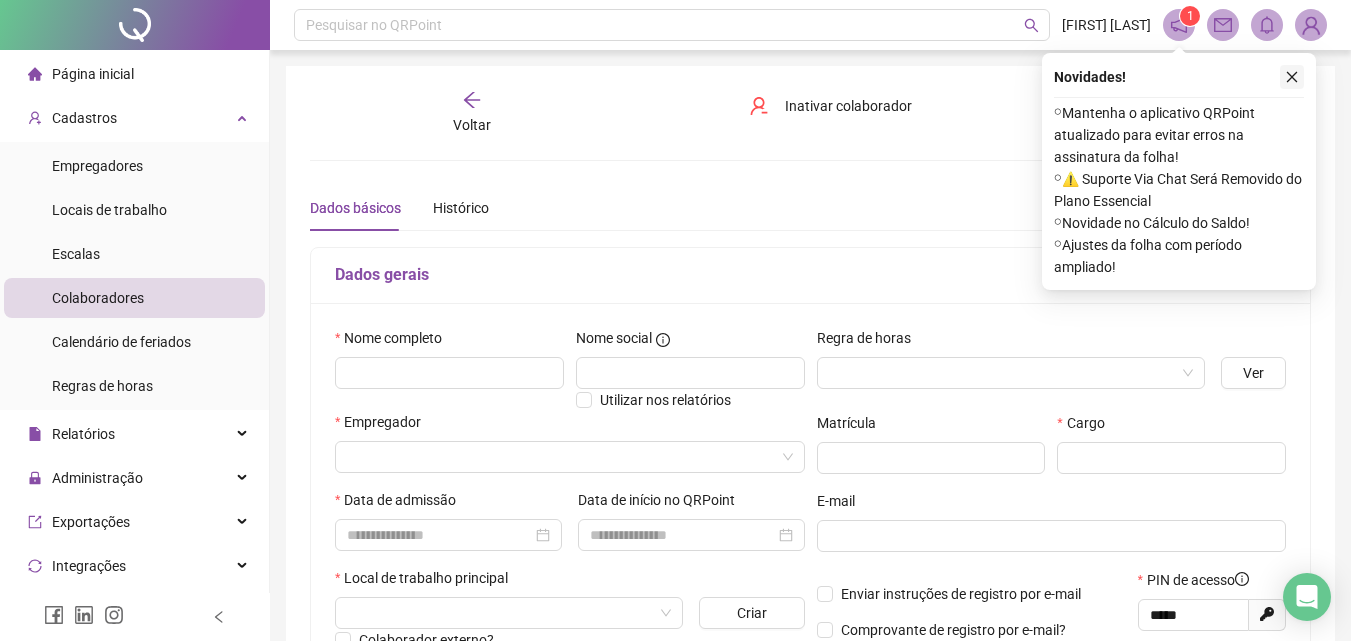 type on "*****" 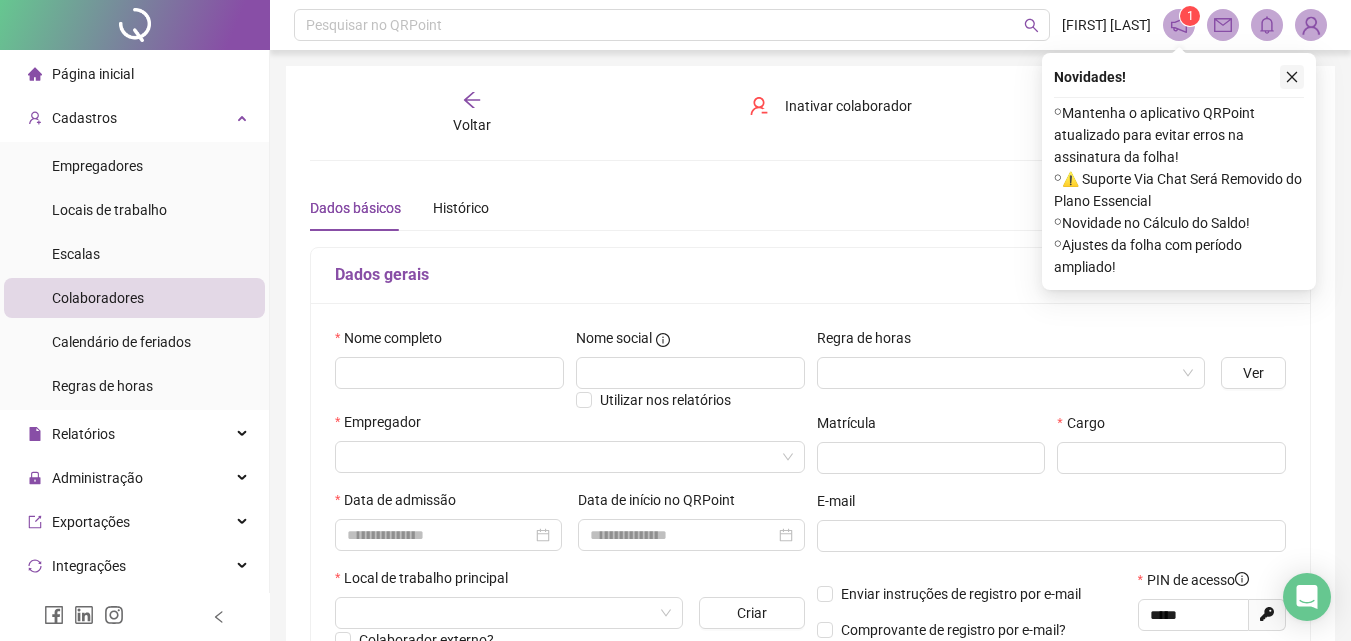 click 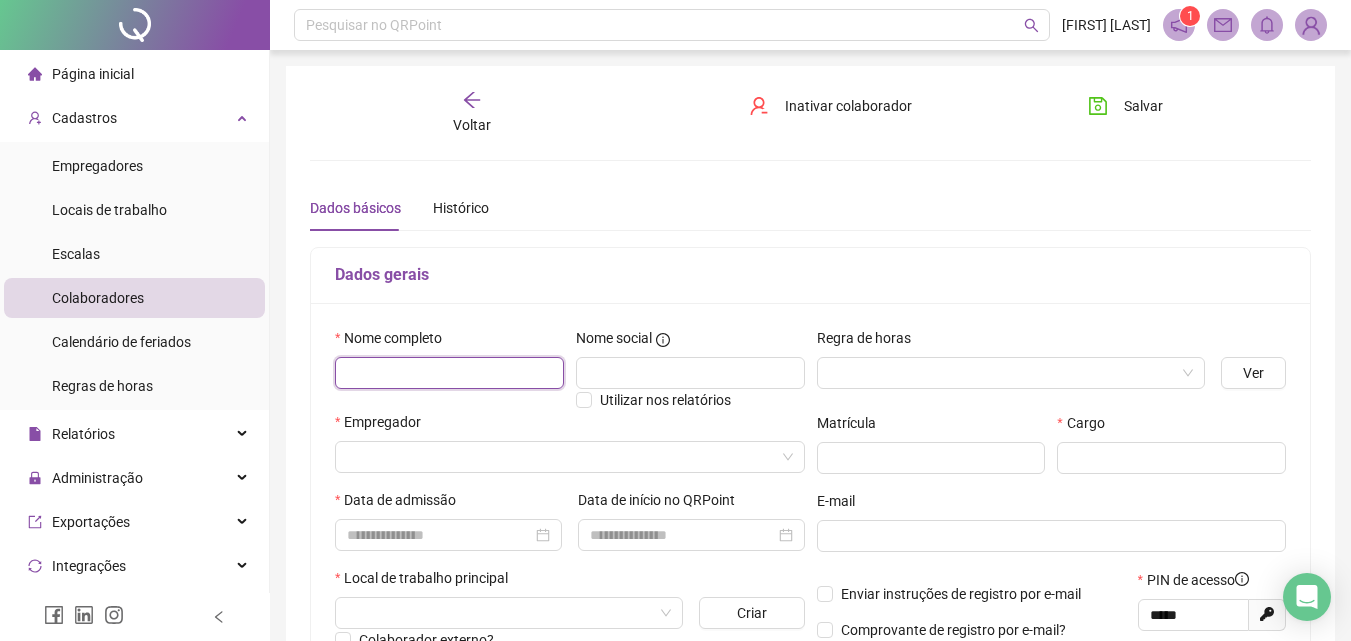 click at bounding box center [449, 373] 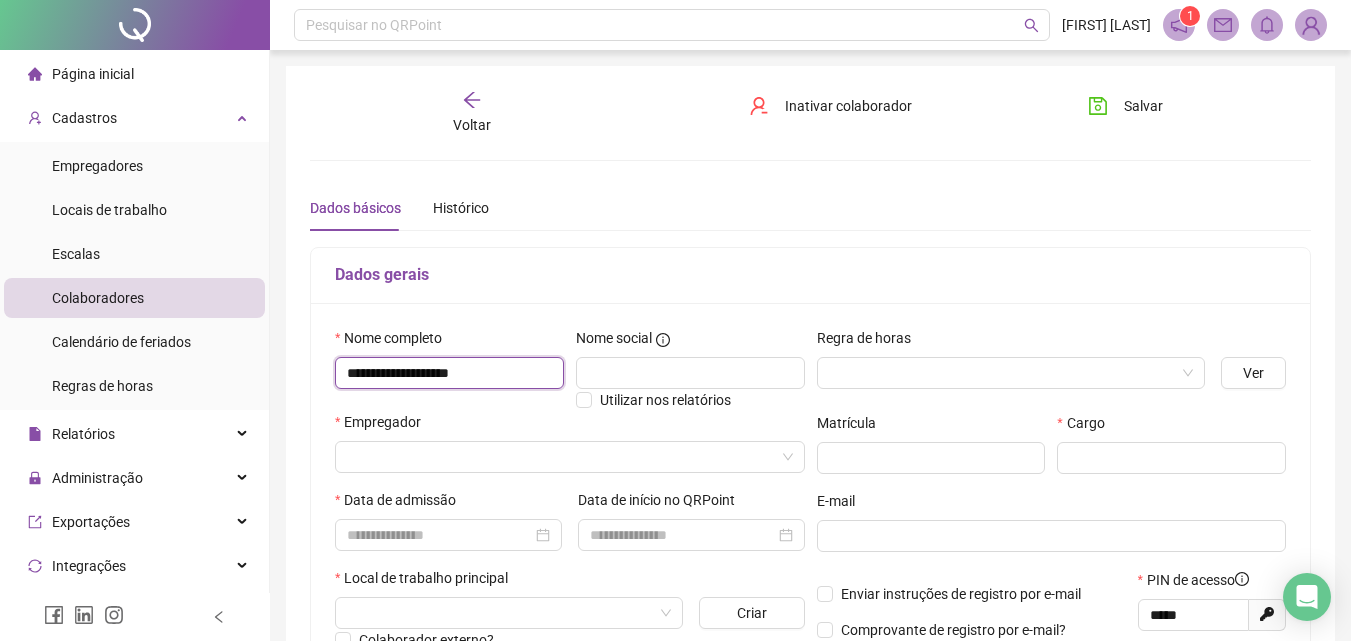 type on "**********" 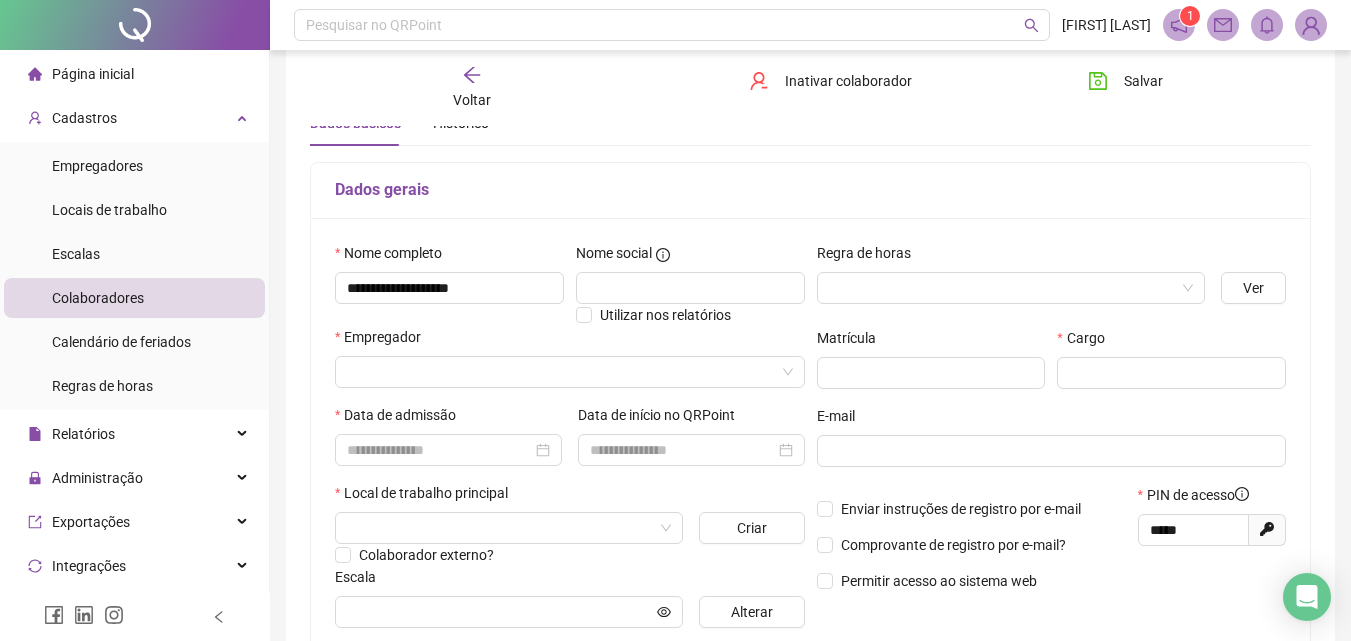 scroll, scrollTop: 200, scrollLeft: 0, axis: vertical 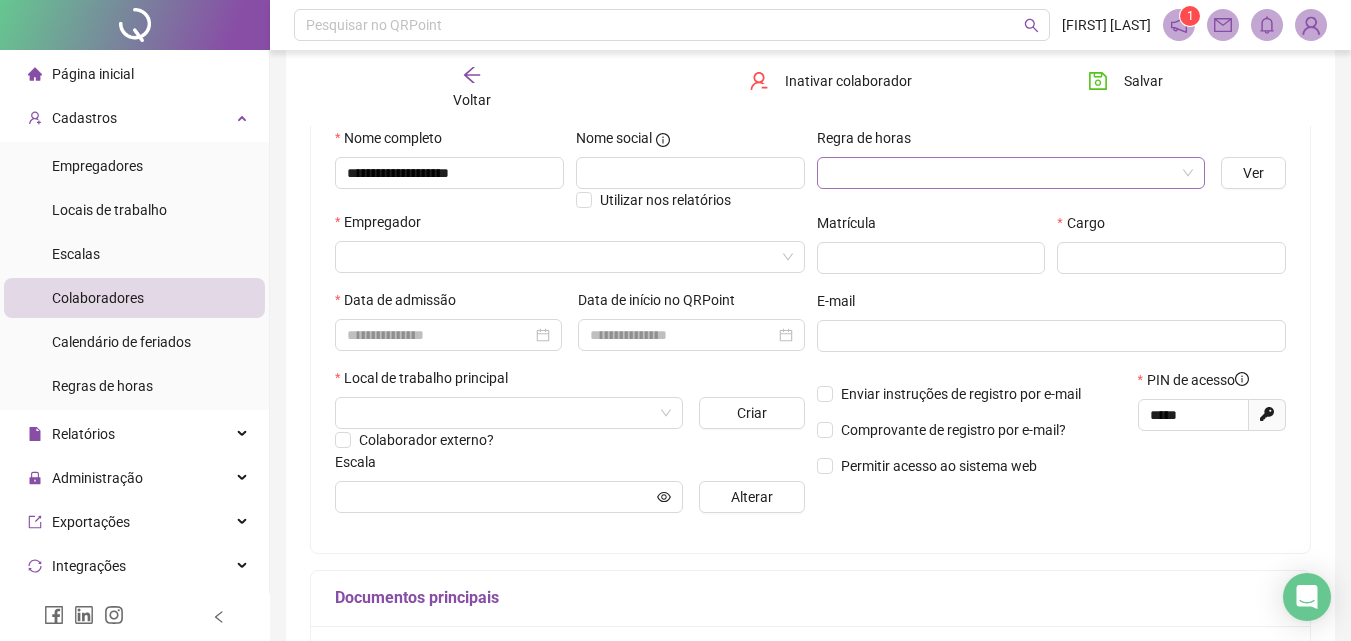 click at bounding box center [1002, 173] 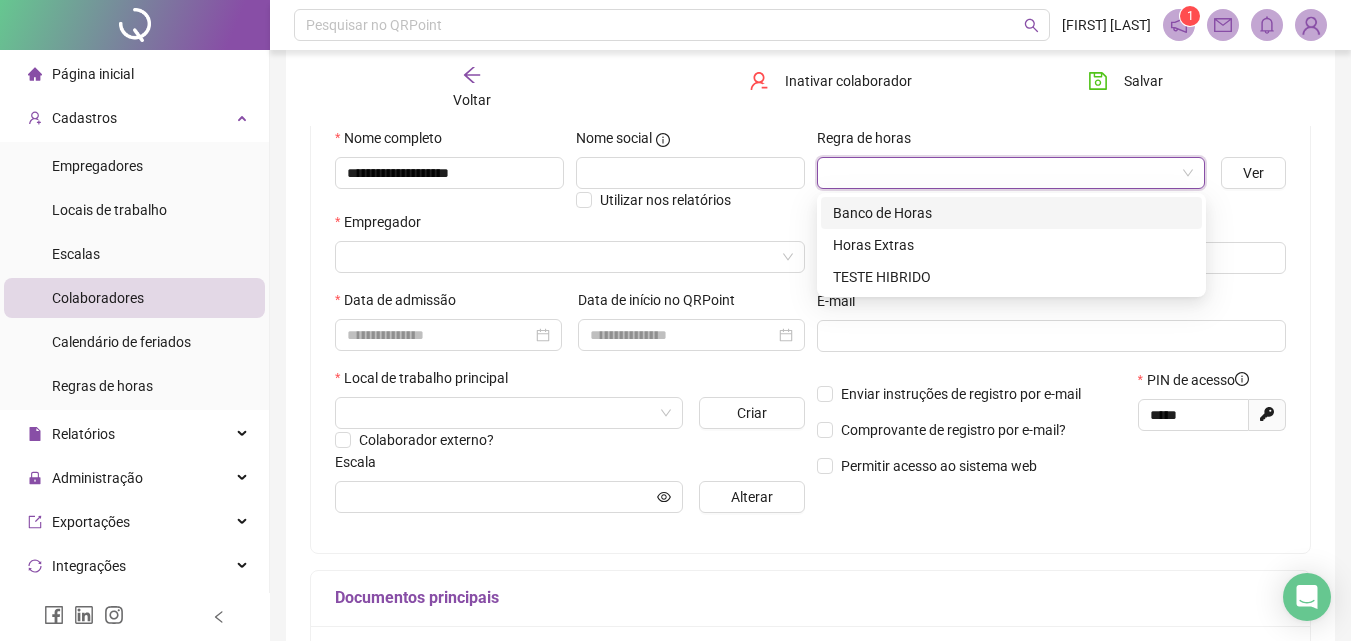 click on "Banco de Horas" at bounding box center (1011, 213) 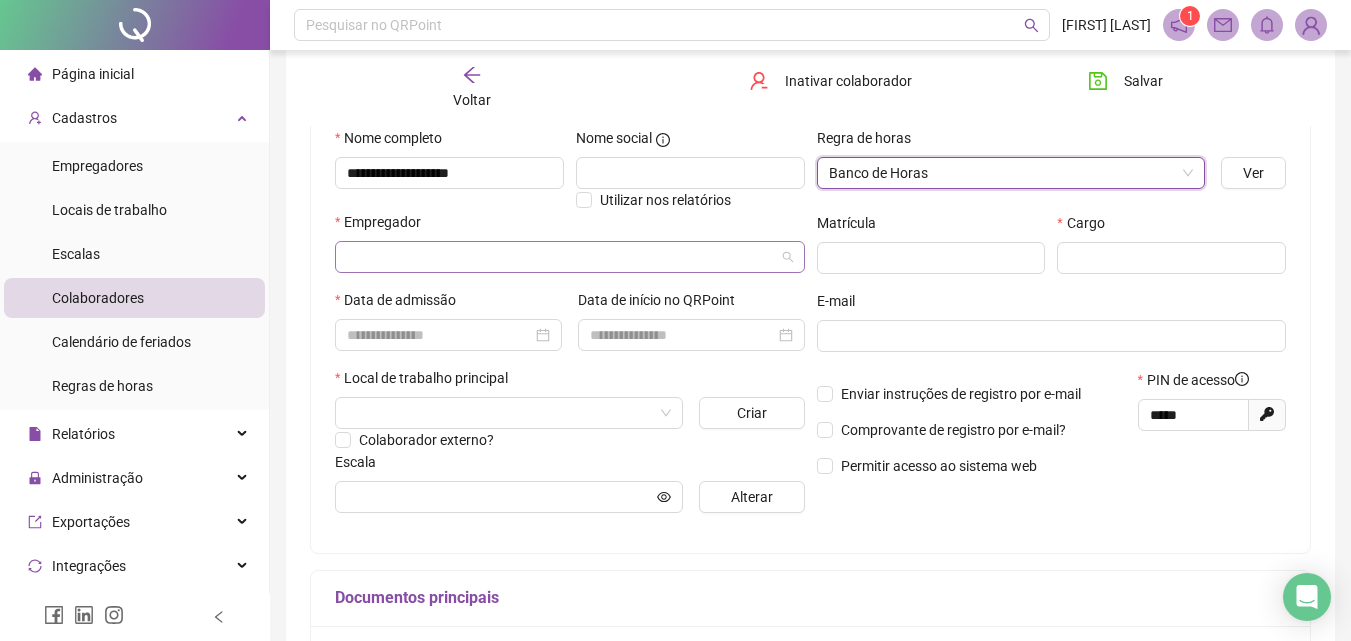 click at bounding box center (561, 257) 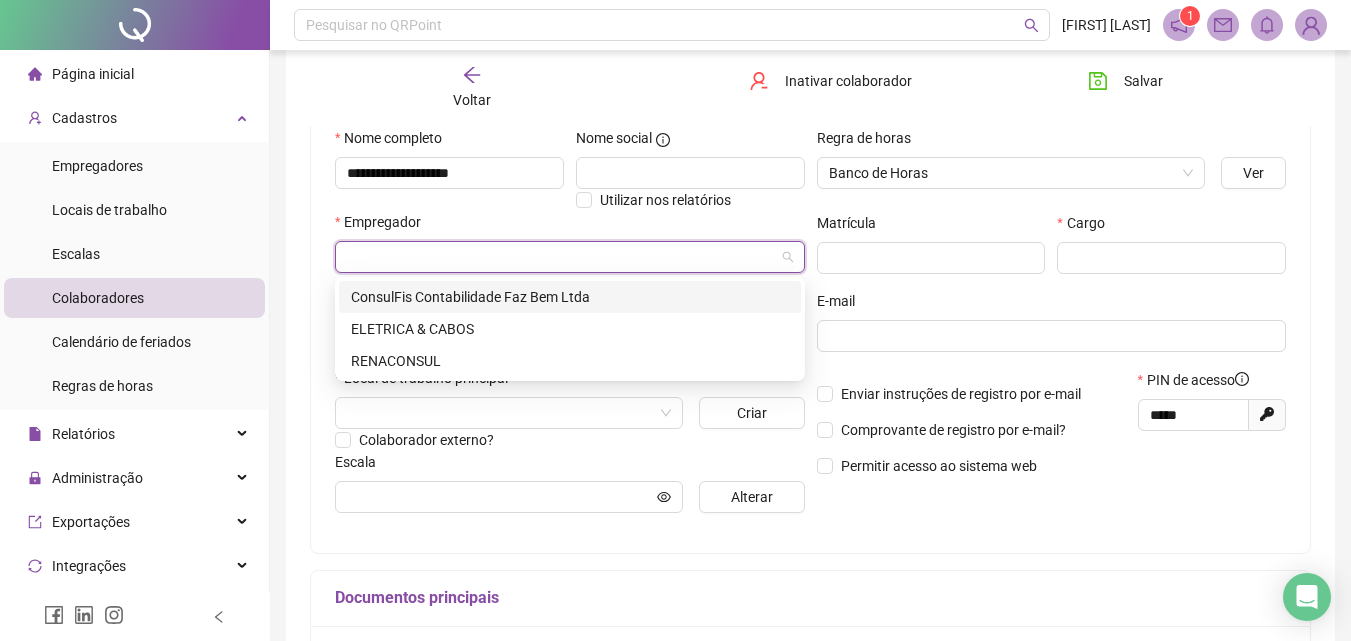 click on "ConsulFis Contabilidade Faz Bem Ltda" at bounding box center (570, 297) 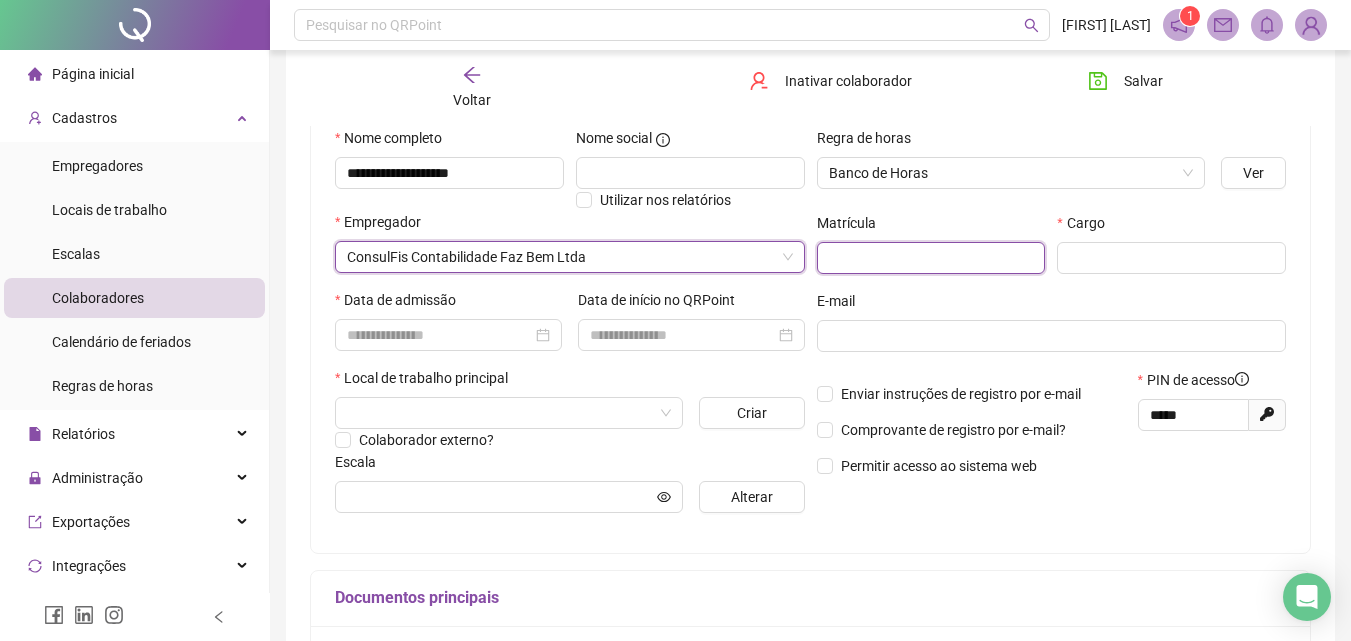 click at bounding box center (931, 258) 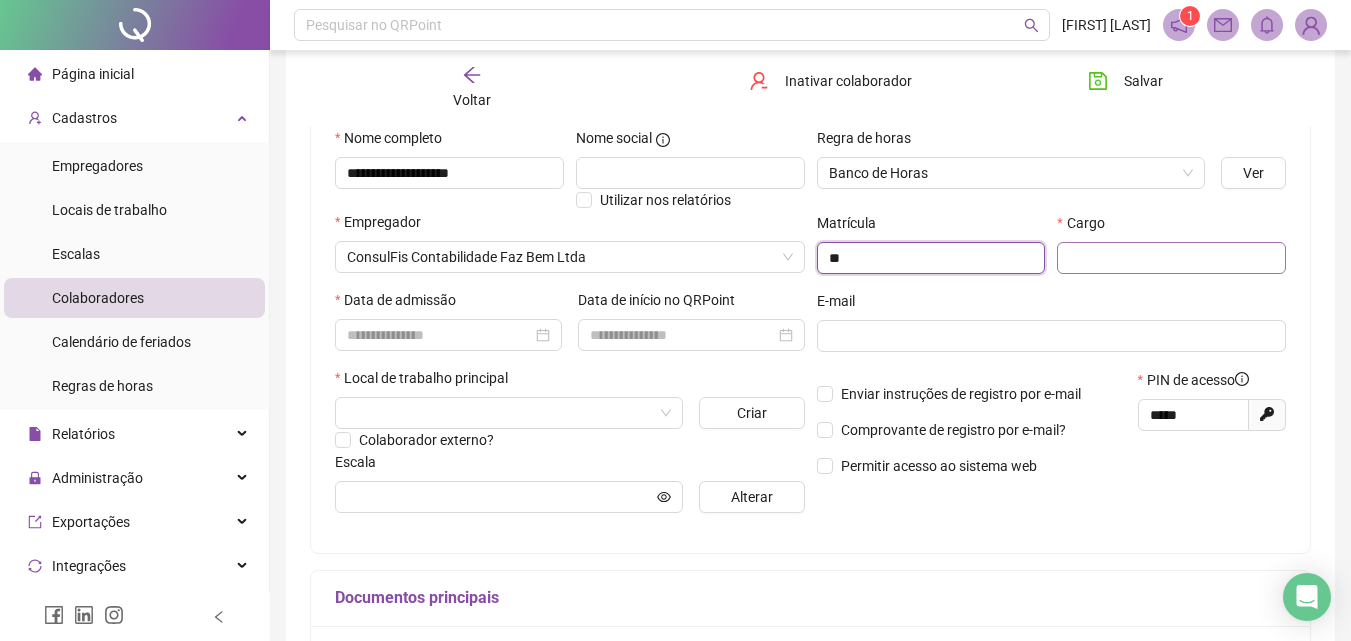 type on "**" 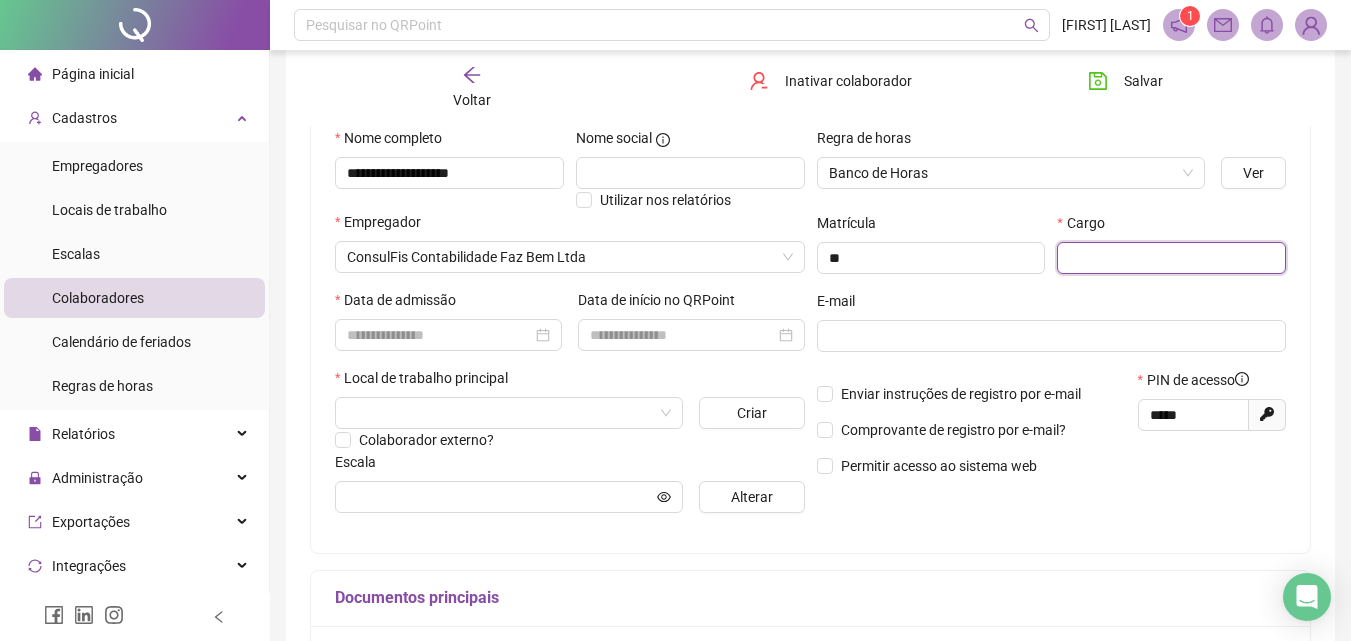click at bounding box center (1171, 258) 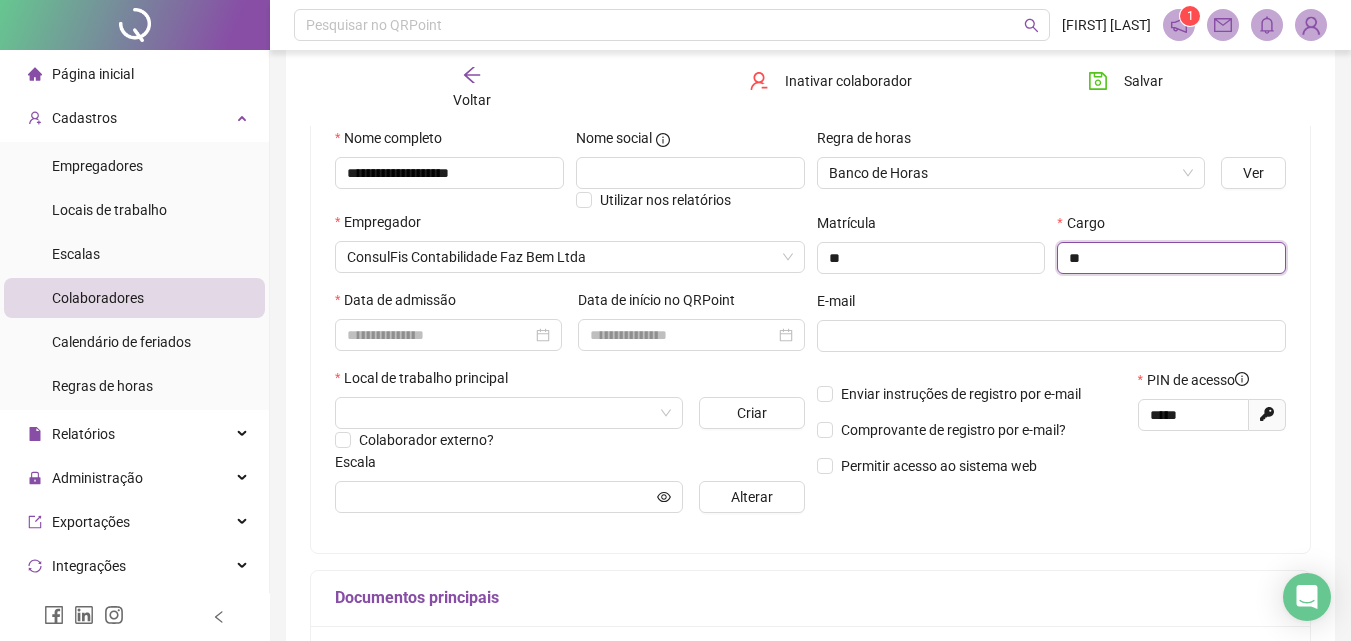 type on "*" 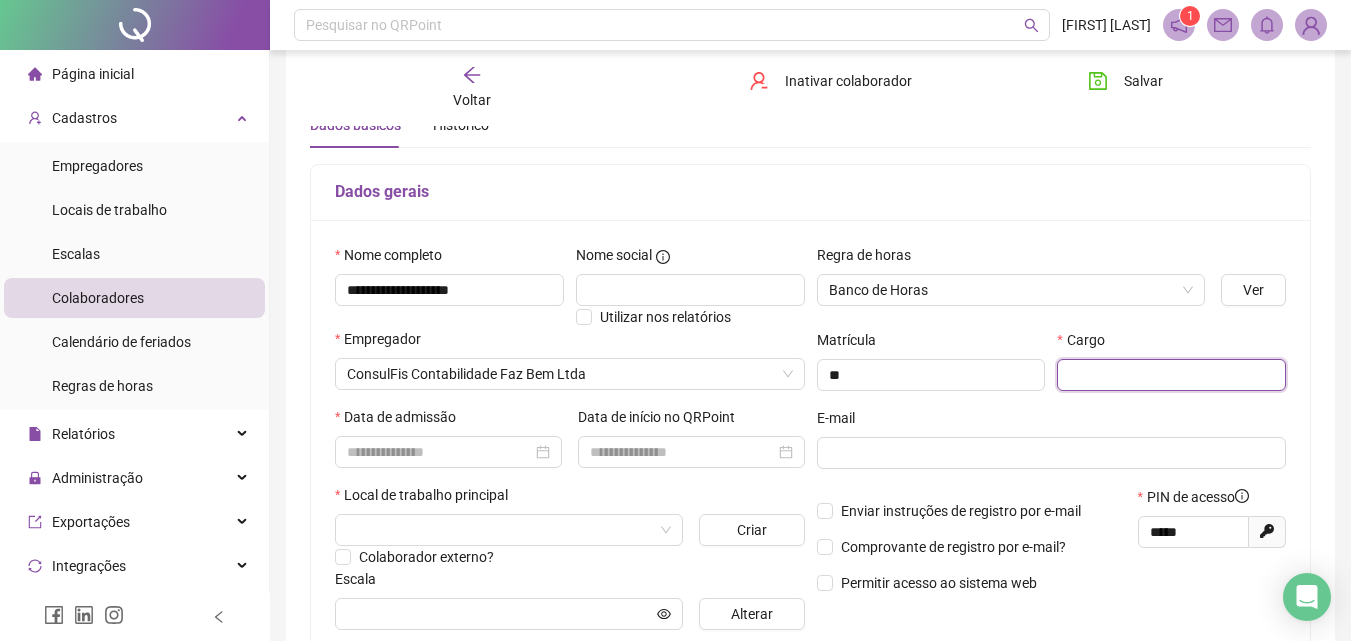 scroll, scrollTop: 0, scrollLeft: 0, axis: both 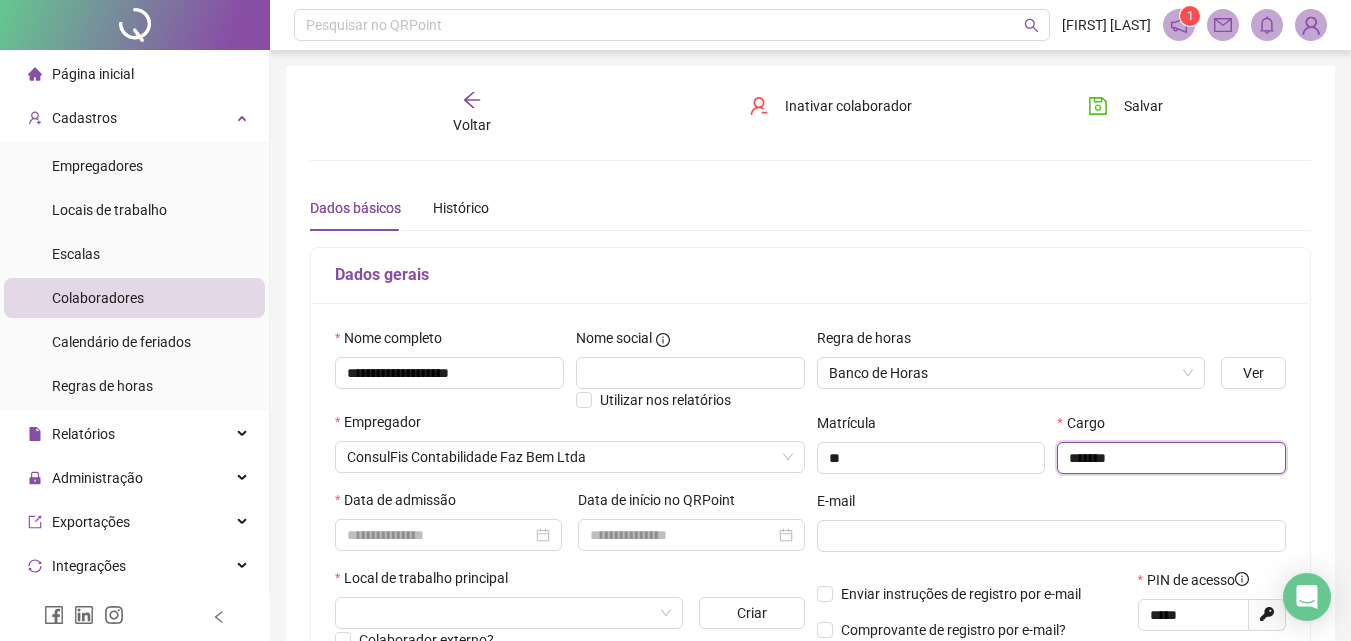 type on "*******" 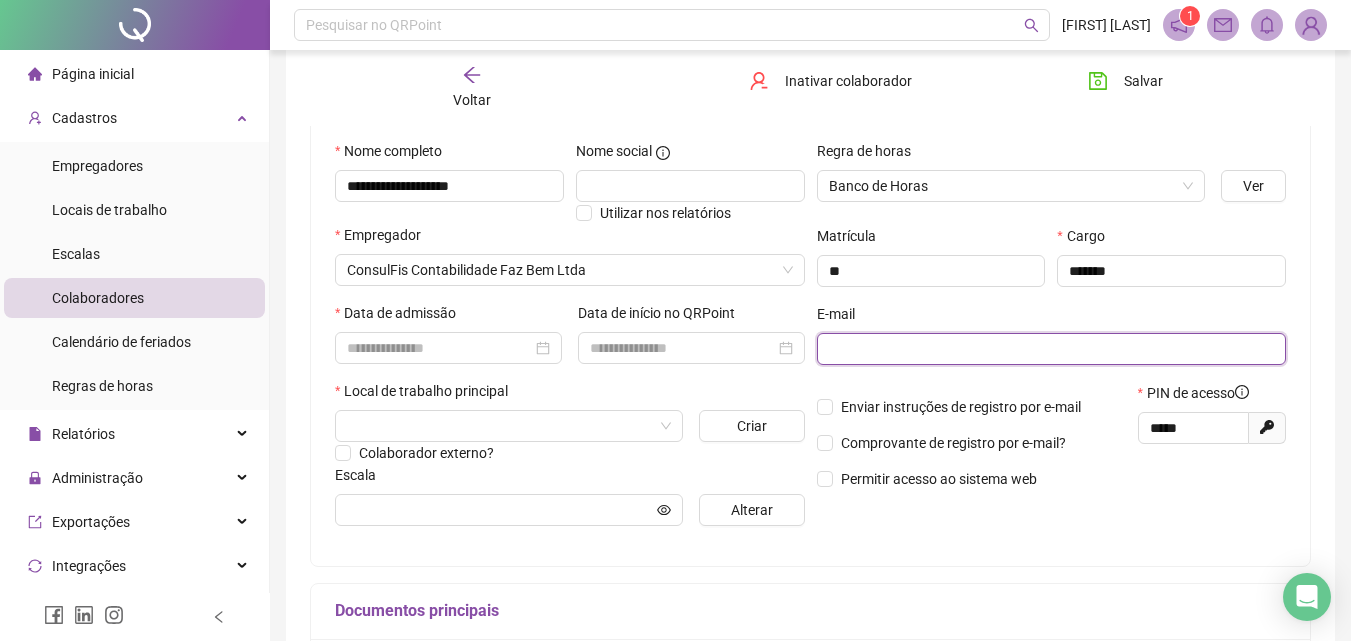 scroll, scrollTop: 200, scrollLeft: 0, axis: vertical 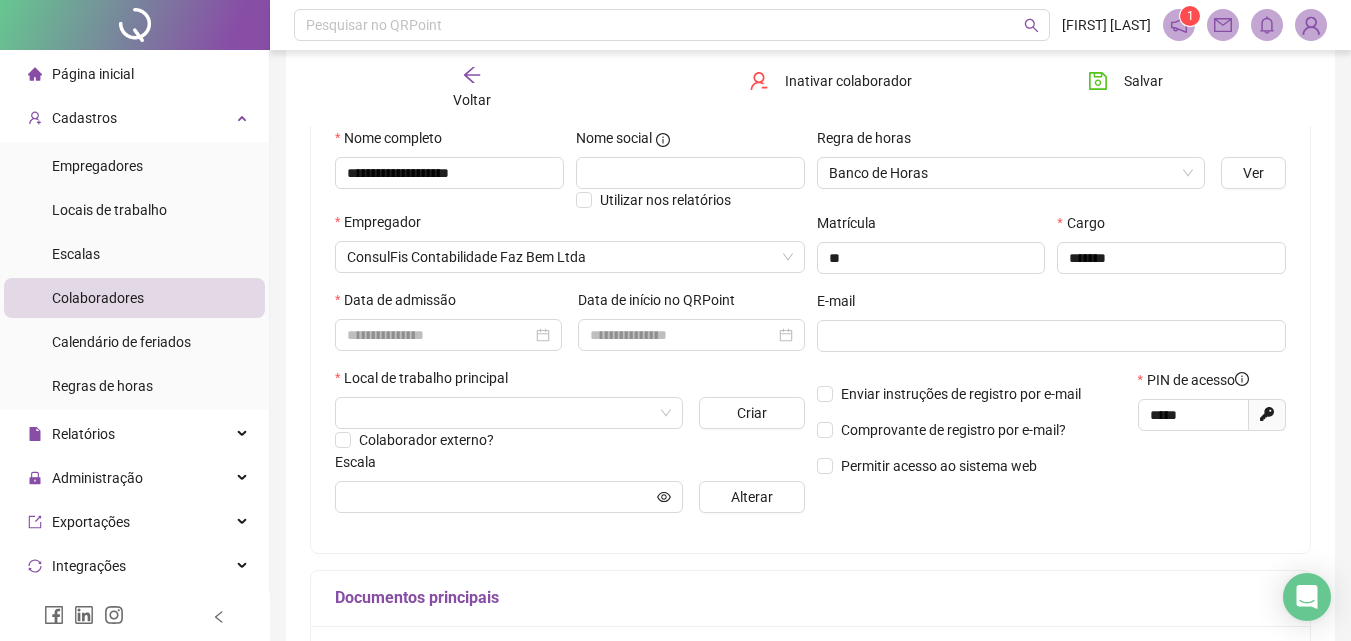 click on "Data de admissão" at bounding box center [448, 328] 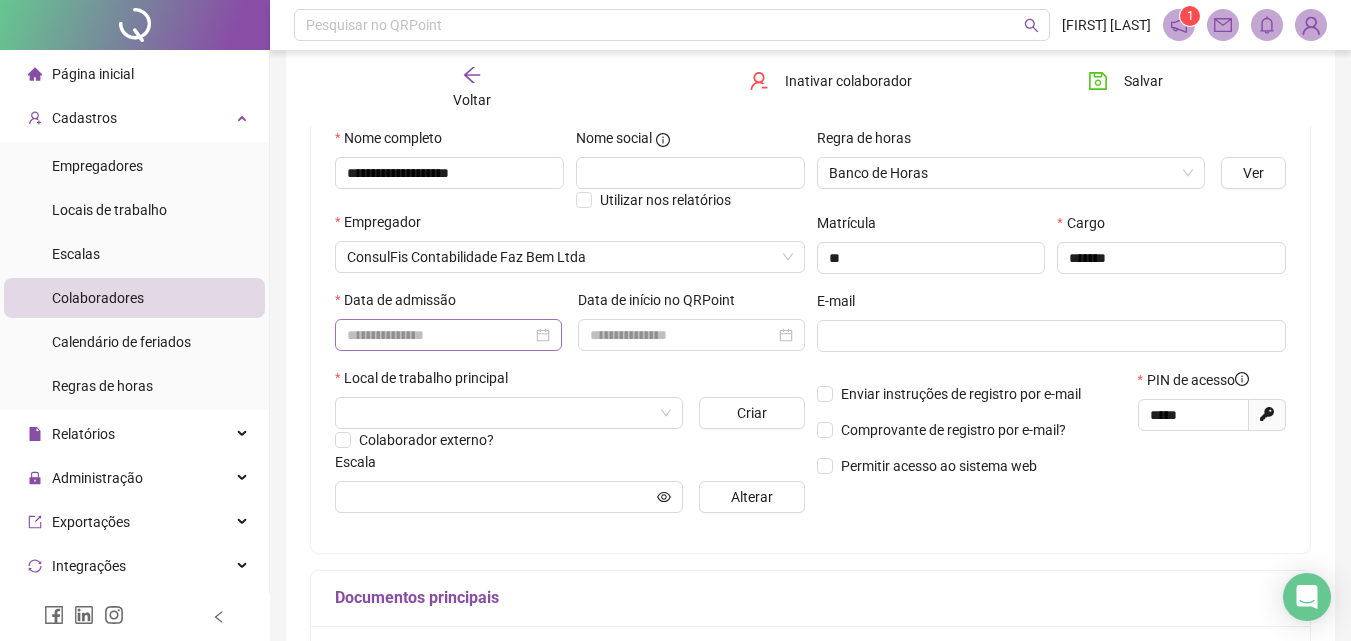 click at bounding box center [448, 335] 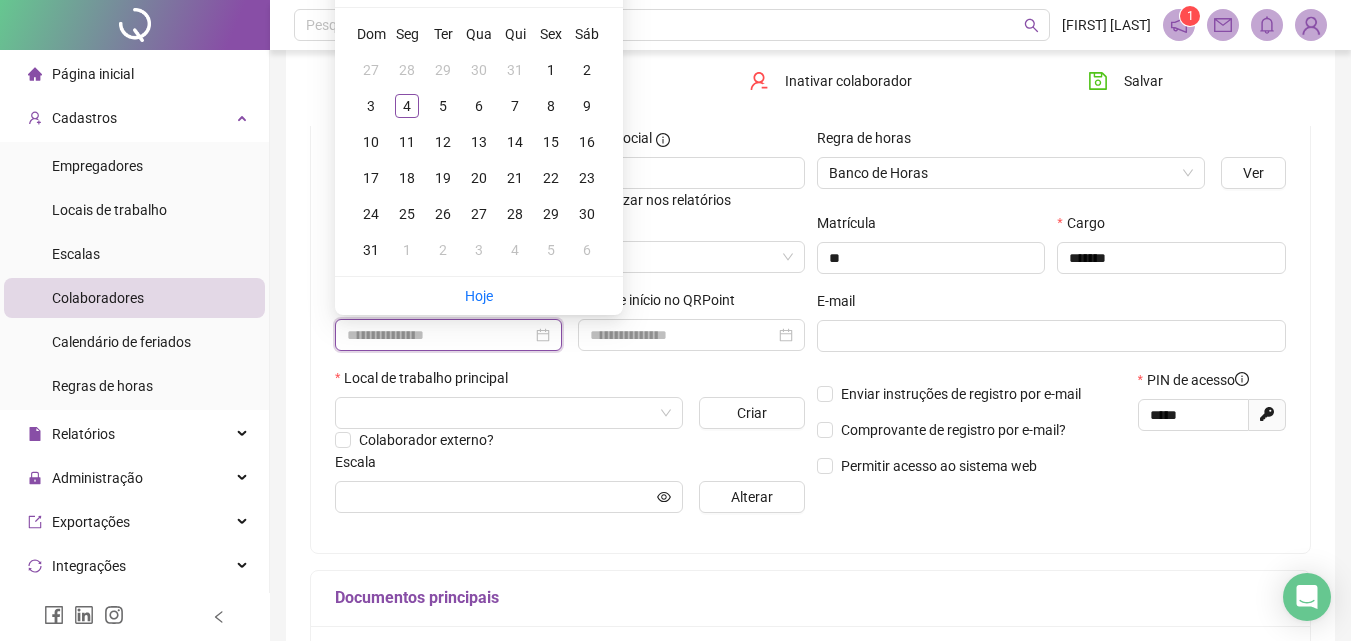click at bounding box center [439, 335] 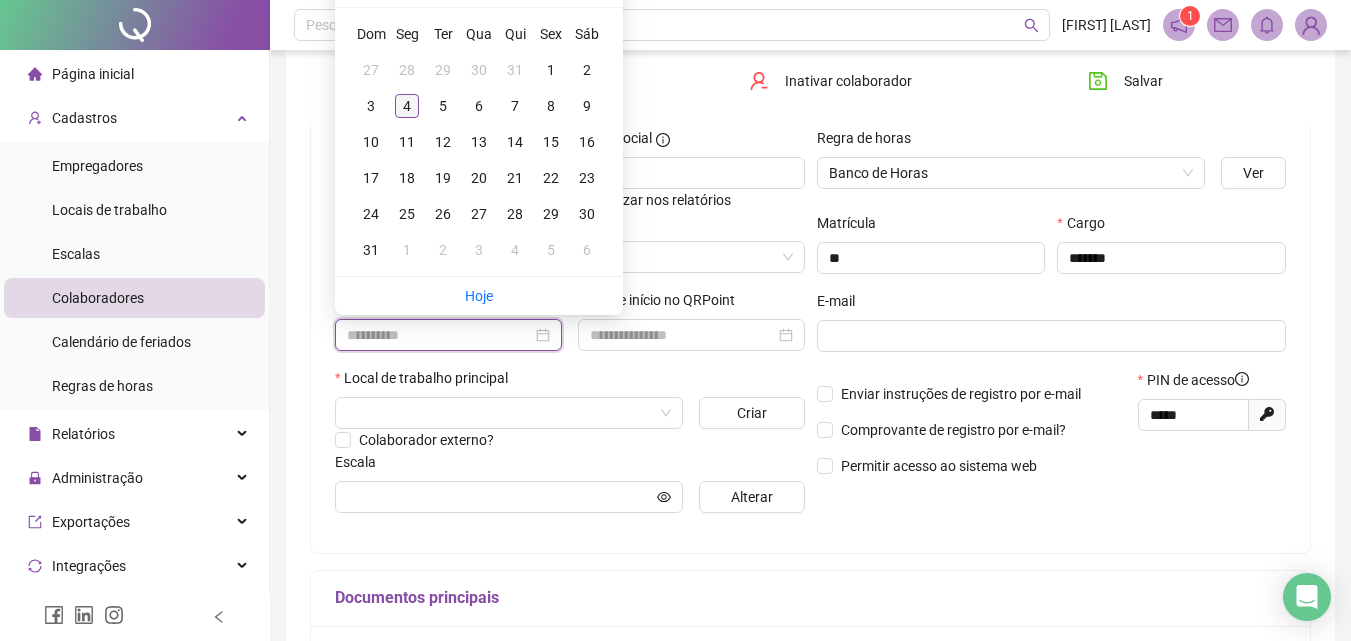 type on "**********" 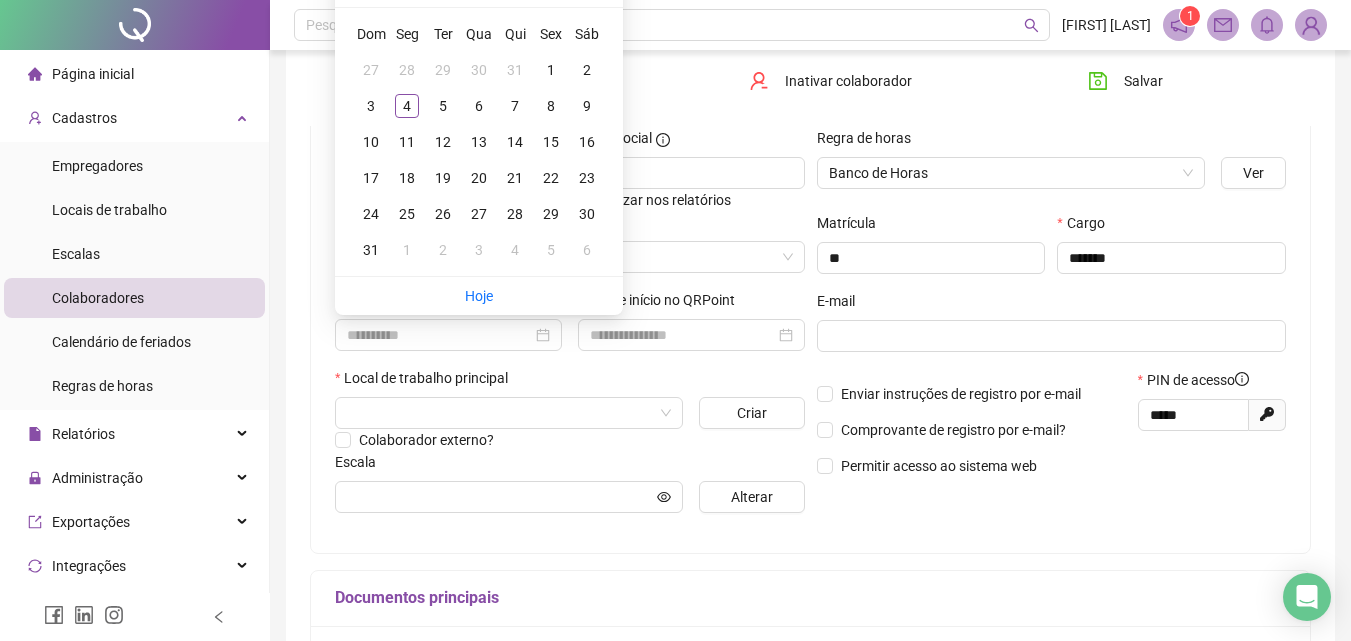 click on "4" at bounding box center [407, 106] 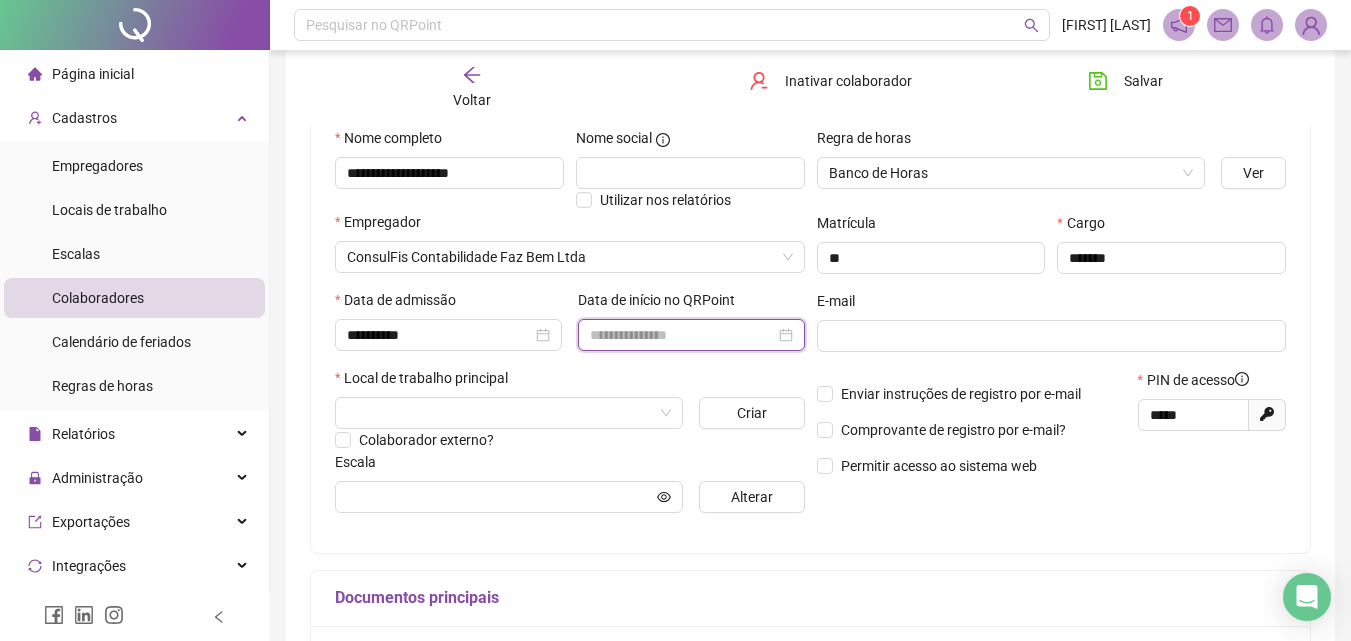 click at bounding box center [682, 335] 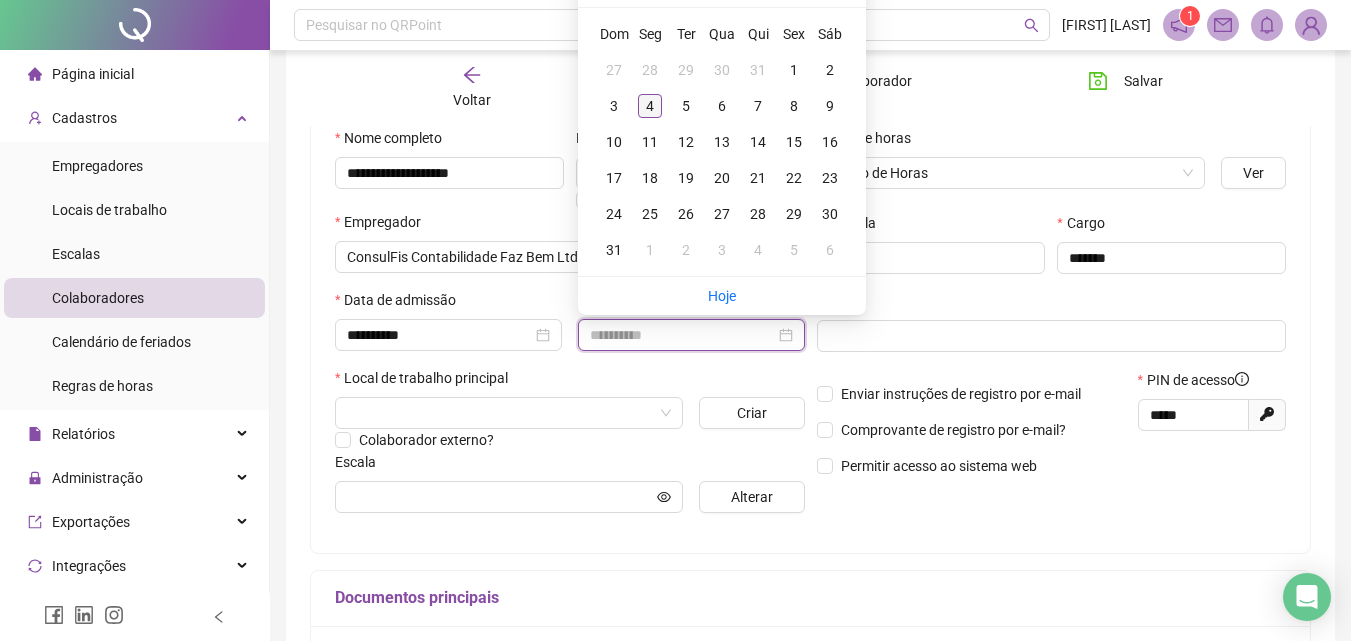 type on "**********" 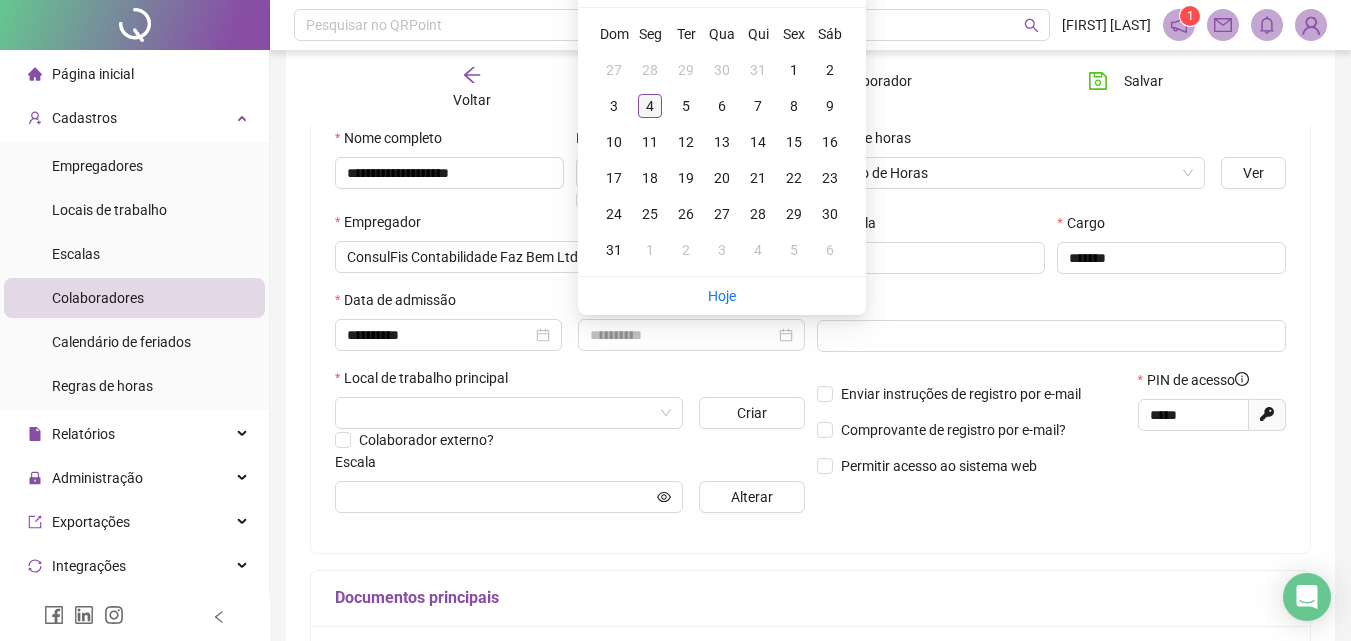 click on "4" at bounding box center [650, 106] 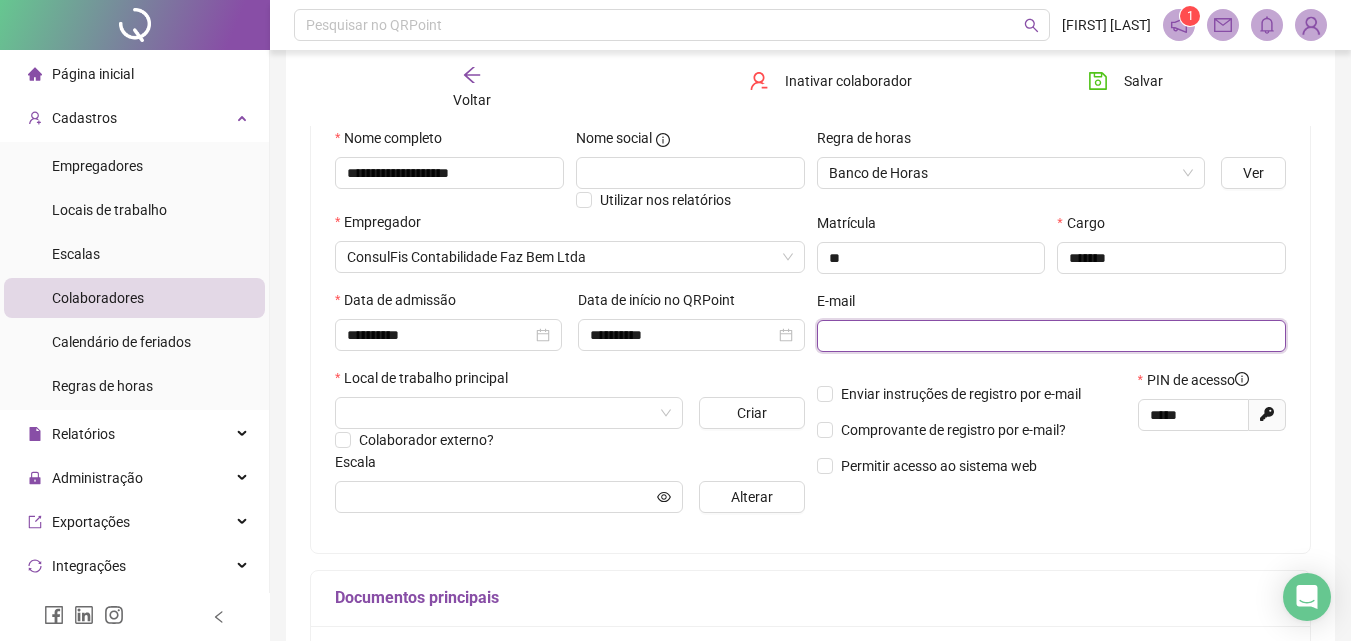click at bounding box center (1050, 336) 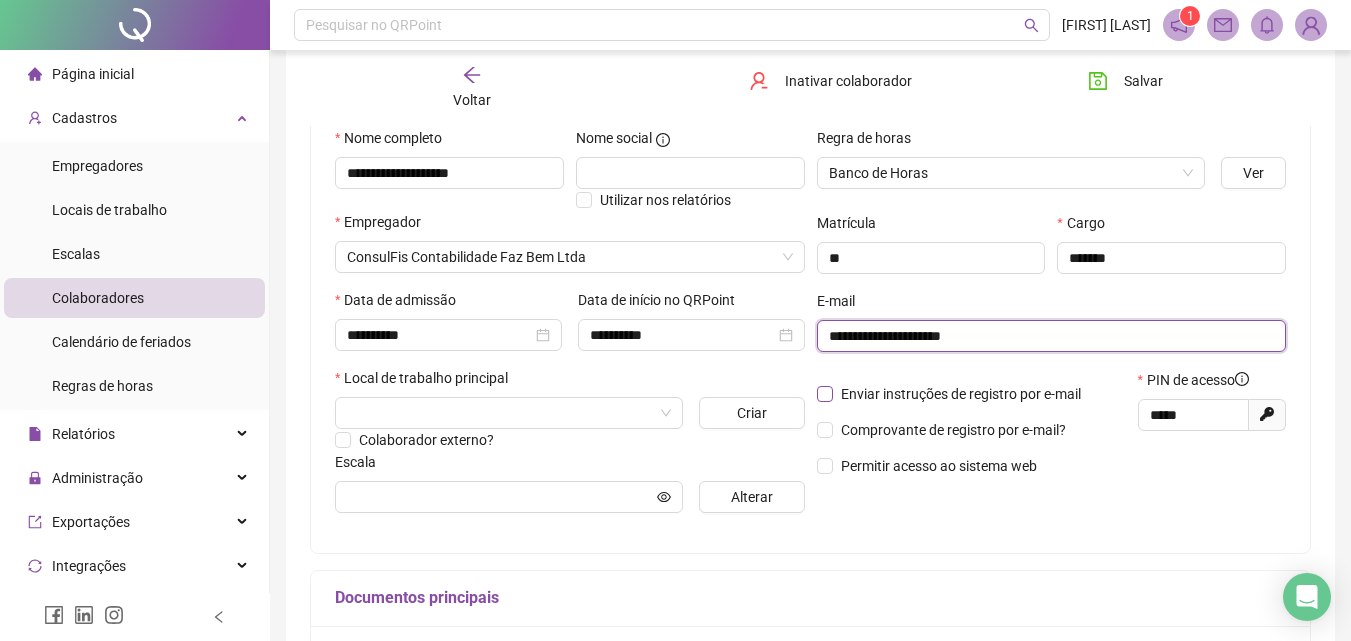 type on "**********" 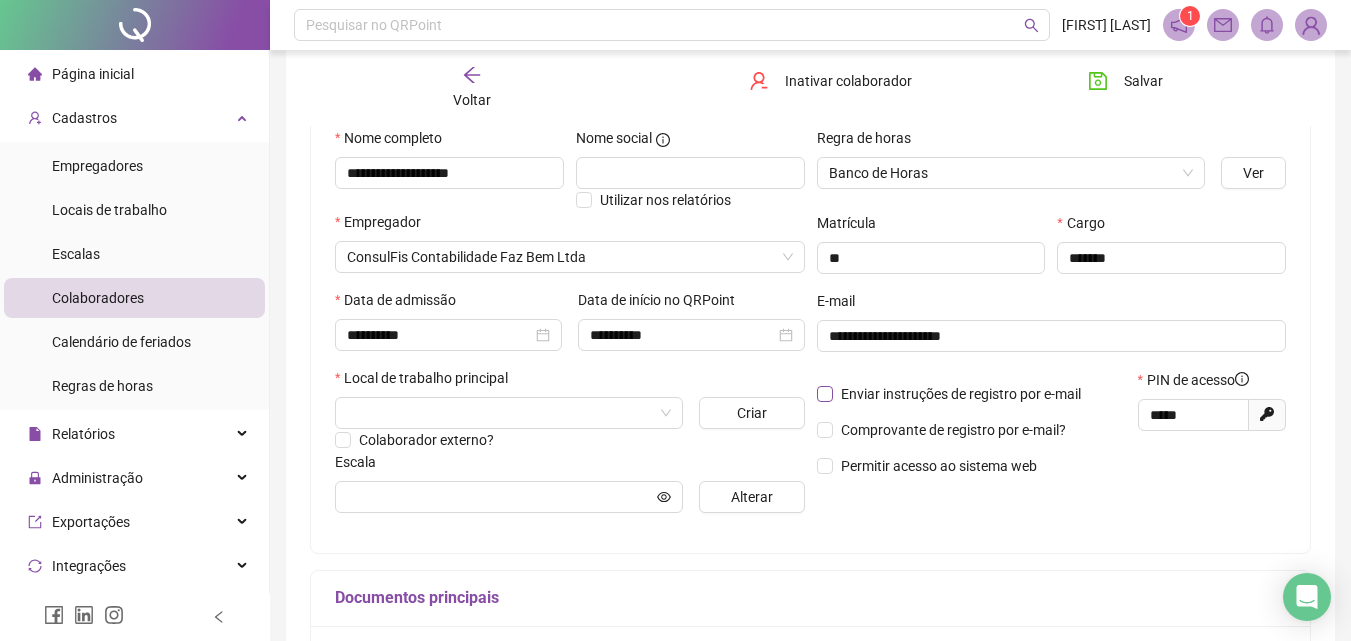 click on "Enviar instruções de registro por e-mail" at bounding box center [961, 394] 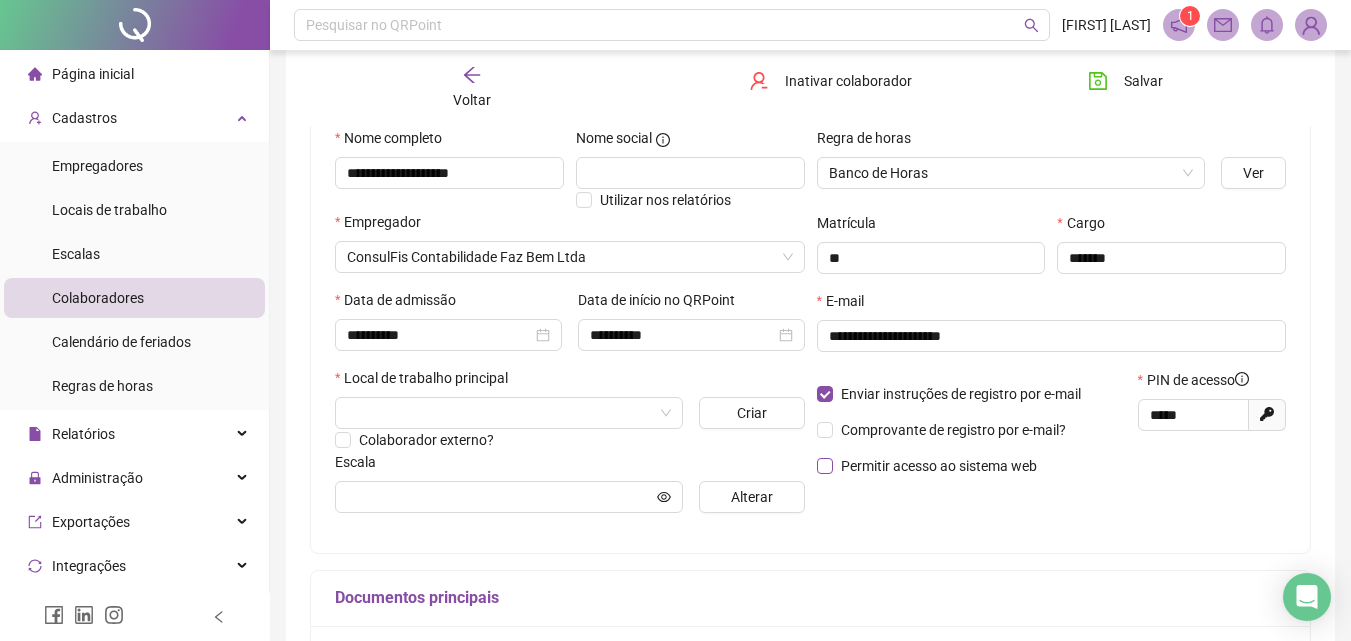 click on "Permitir acesso ao sistema web" at bounding box center (939, 466) 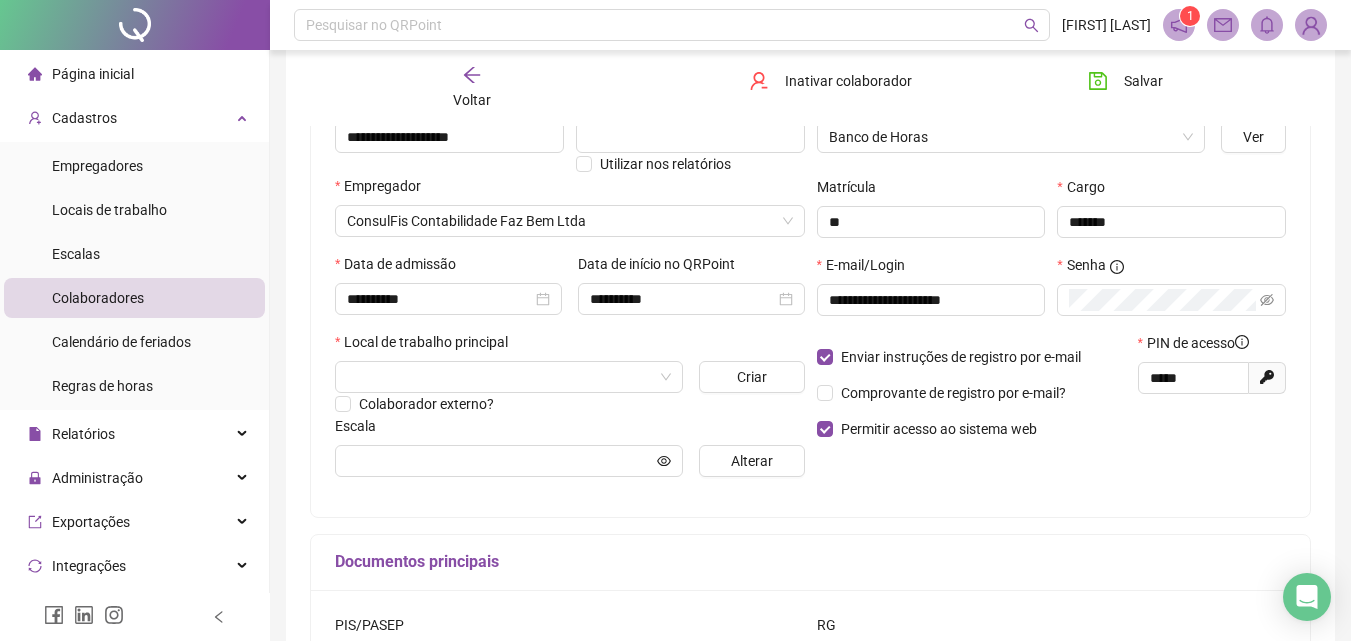scroll, scrollTop: 300, scrollLeft: 0, axis: vertical 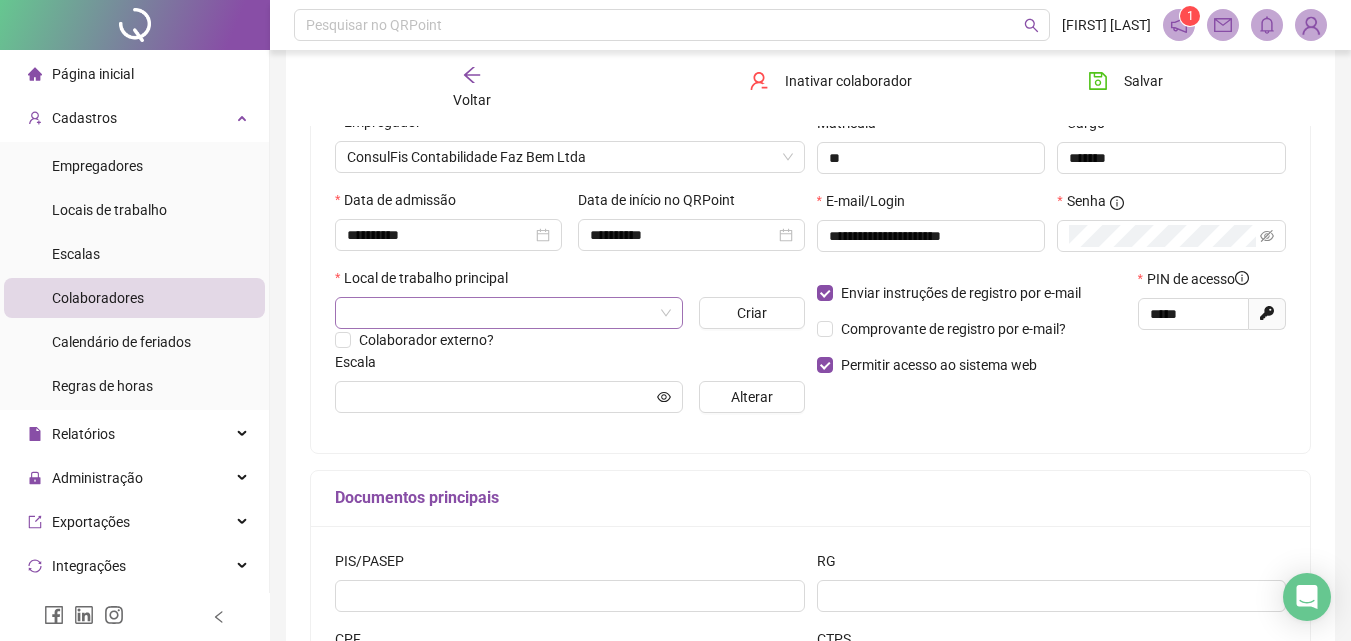 click at bounding box center (500, 313) 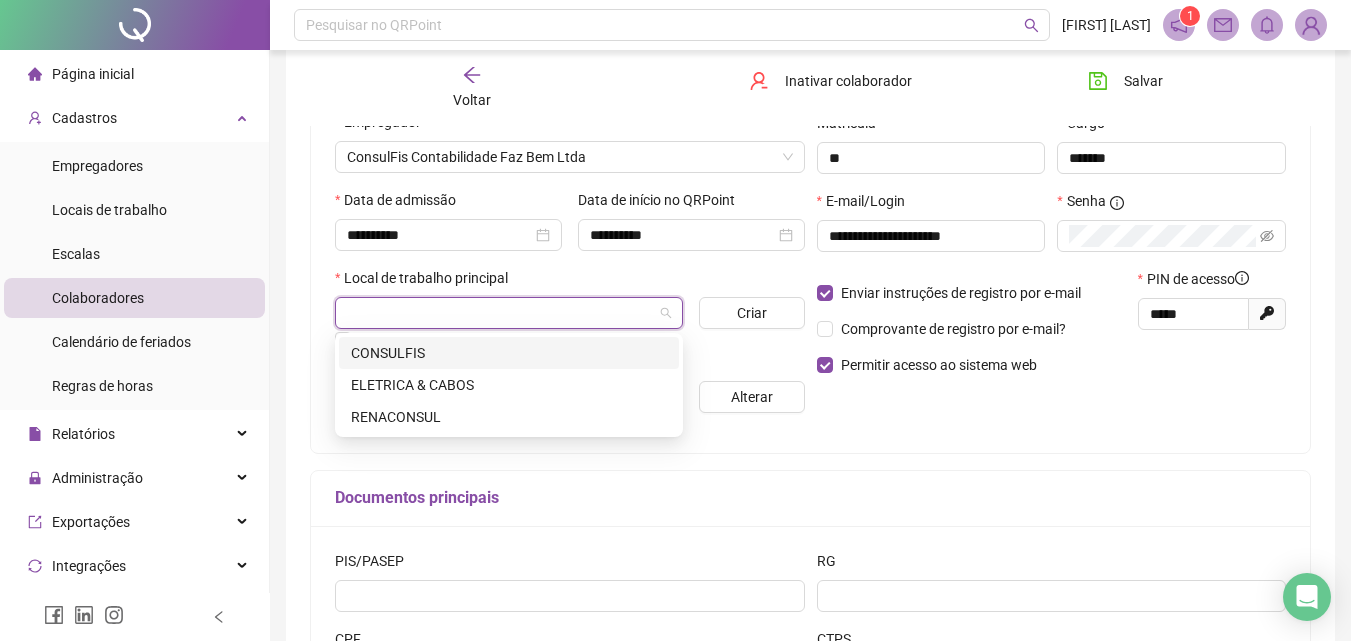 click on "CONSULFIS" at bounding box center [509, 353] 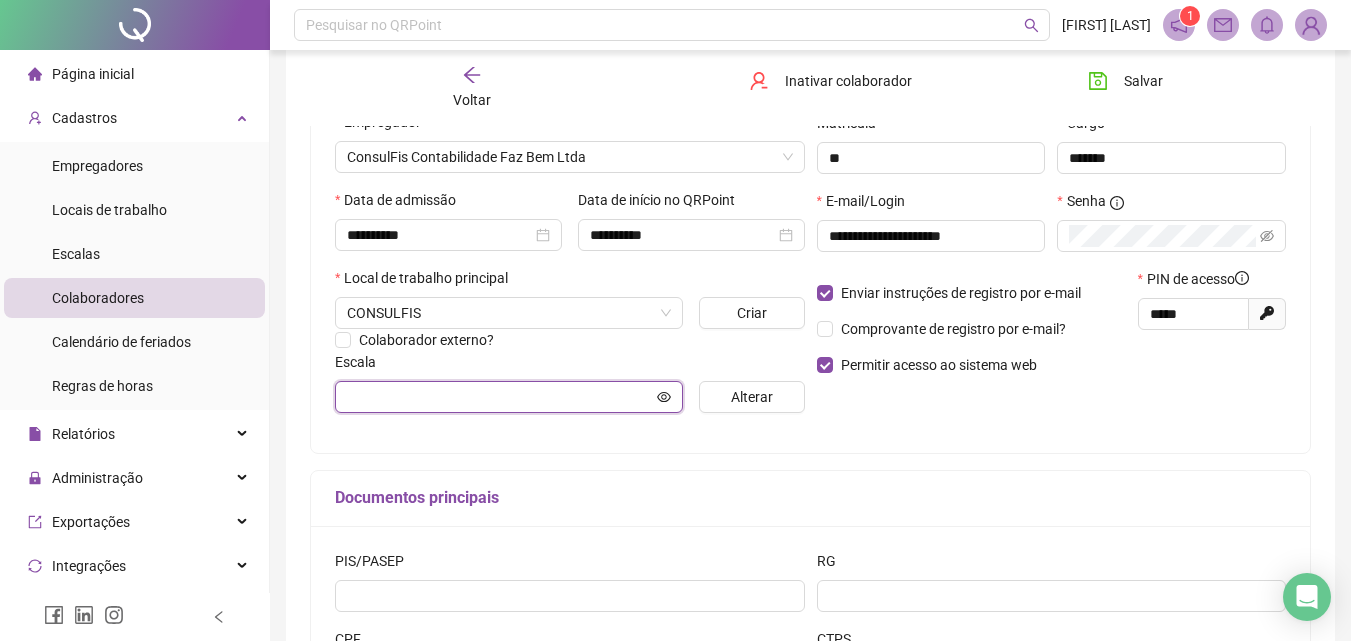 click at bounding box center (500, 397) 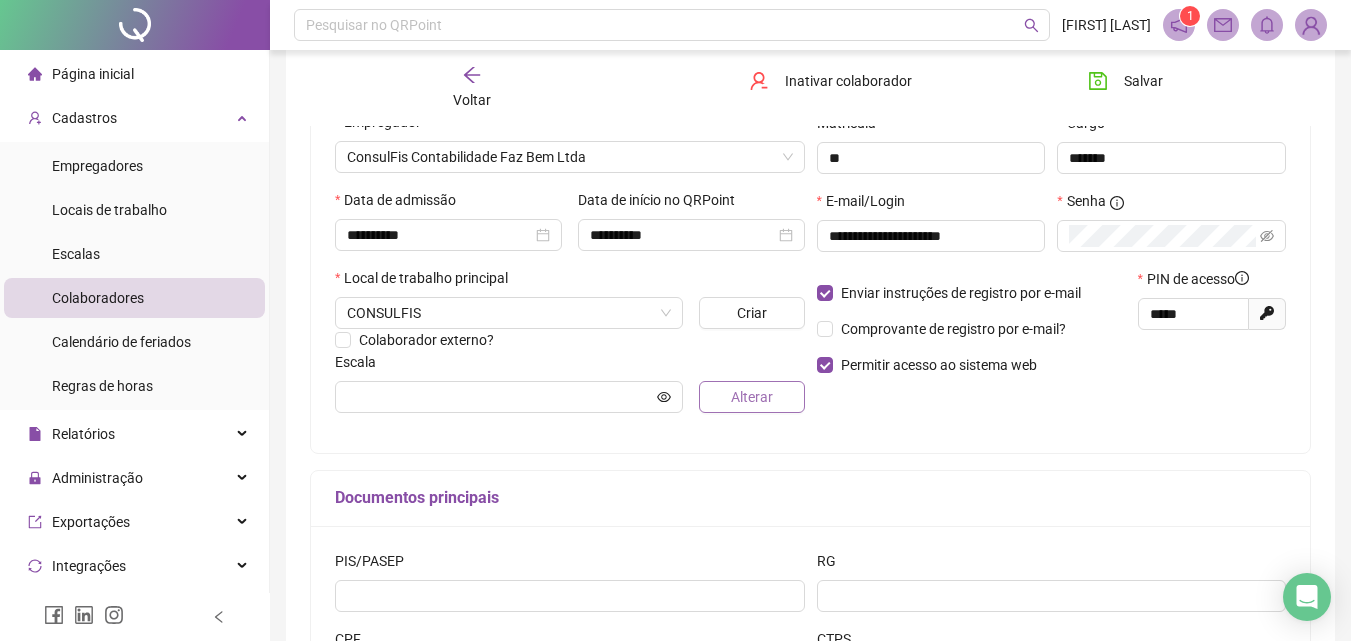 click on "Alterar" at bounding box center [752, 397] 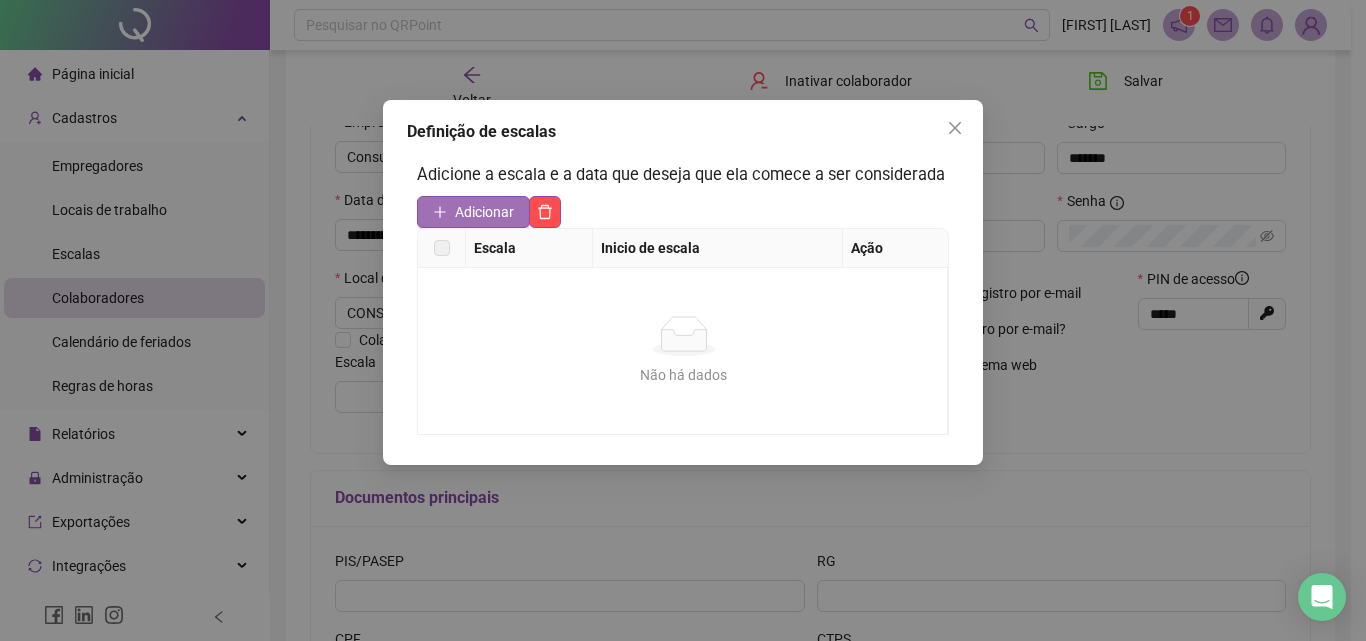 click on "Adicionar" at bounding box center (484, 212) 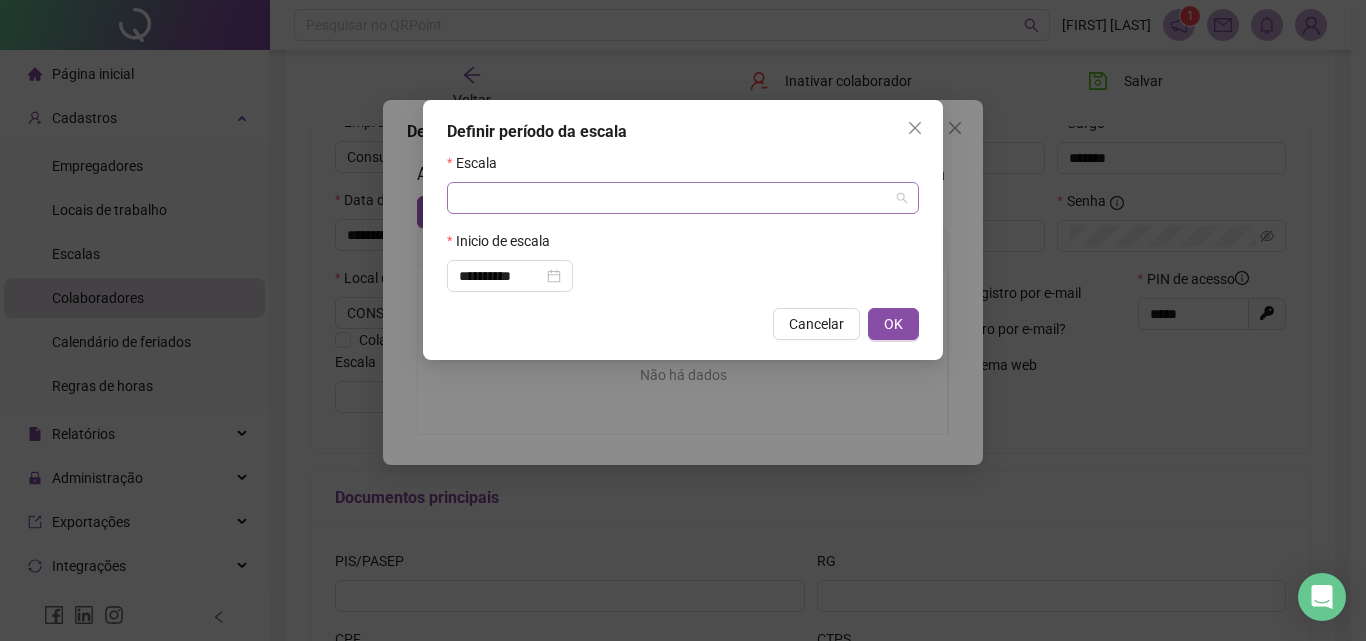 click at bounding box center [674, 198] 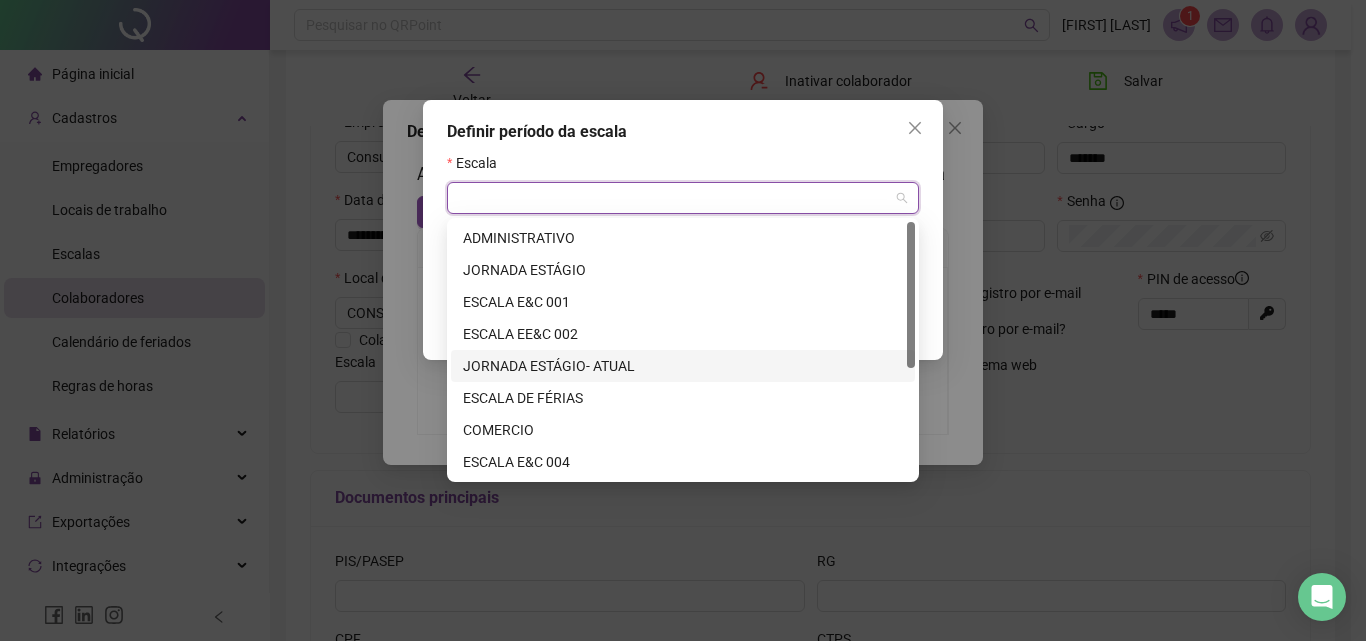 click on "JORNADA ESTÁGIO- ATUAL" at bounding box center (683, 366) 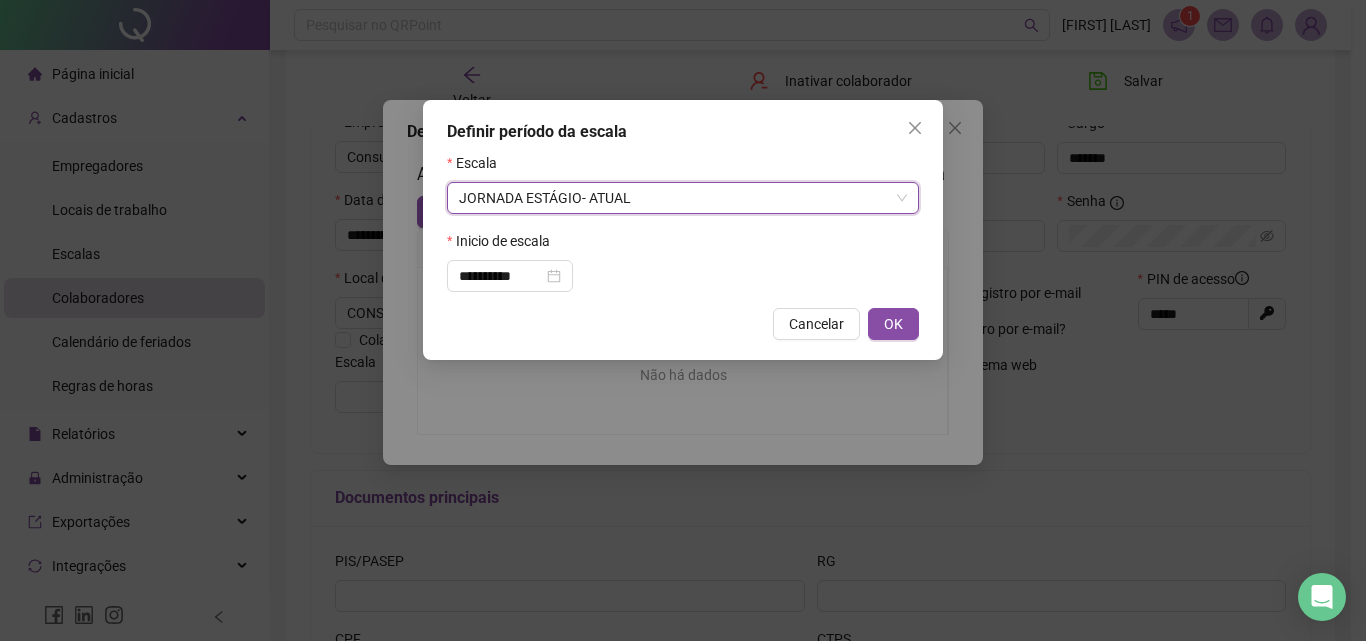 click on "OK" at bounding box center (893, 324) 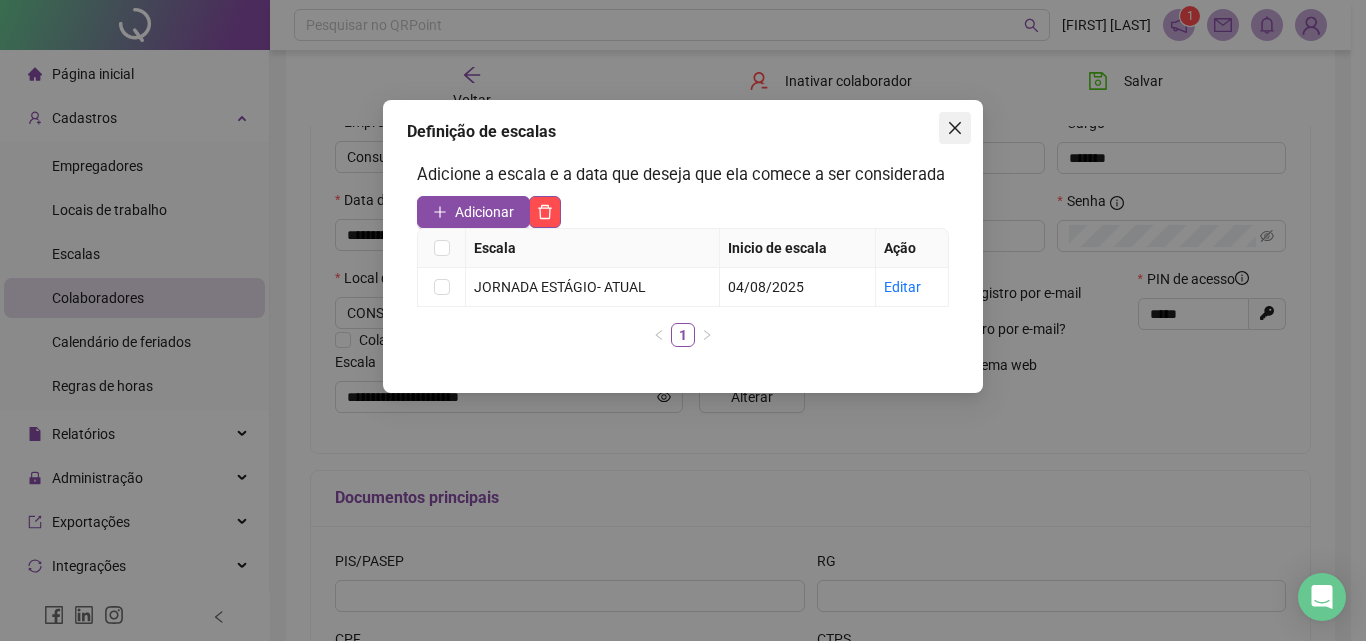 click 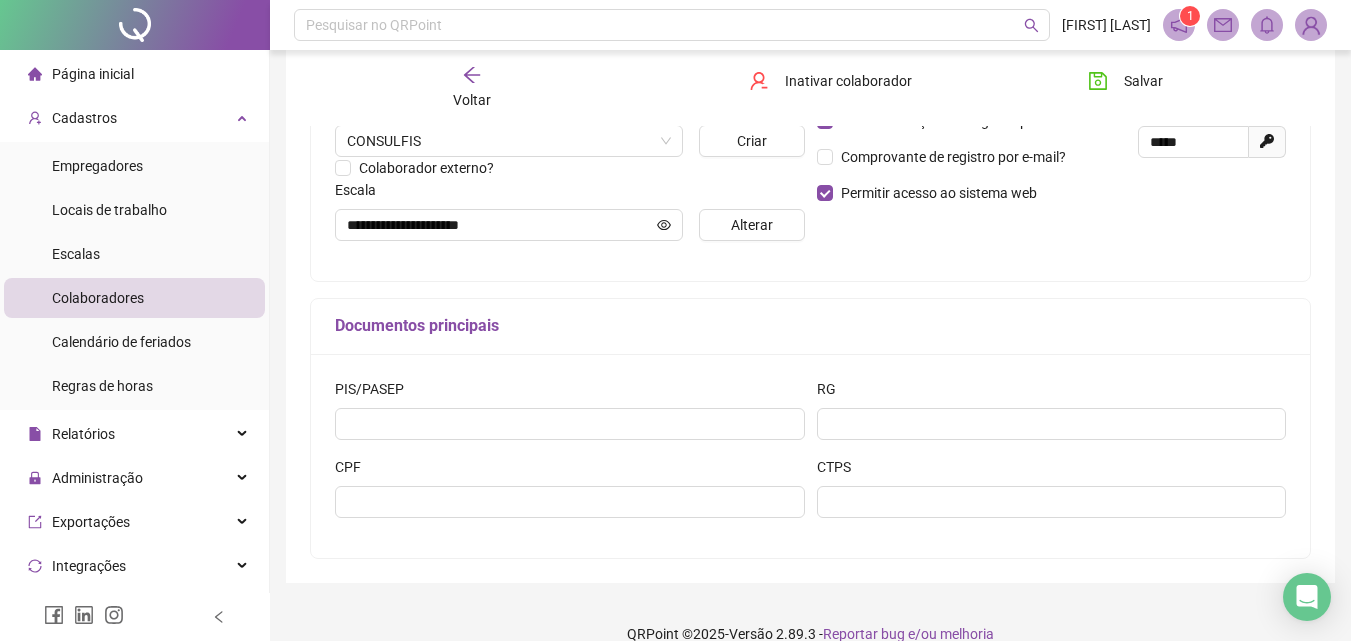scroll, scrollTop: 500, scrollLeft: 0, axis: vertical 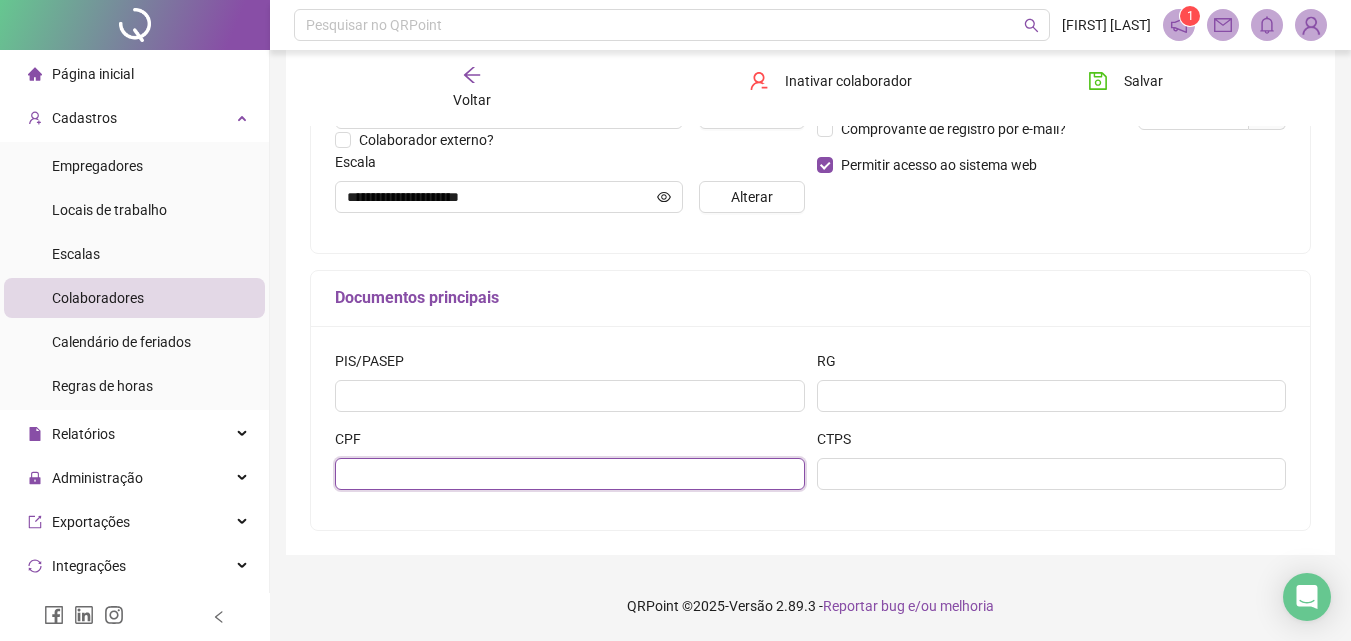click at bounding box center [570, 474] 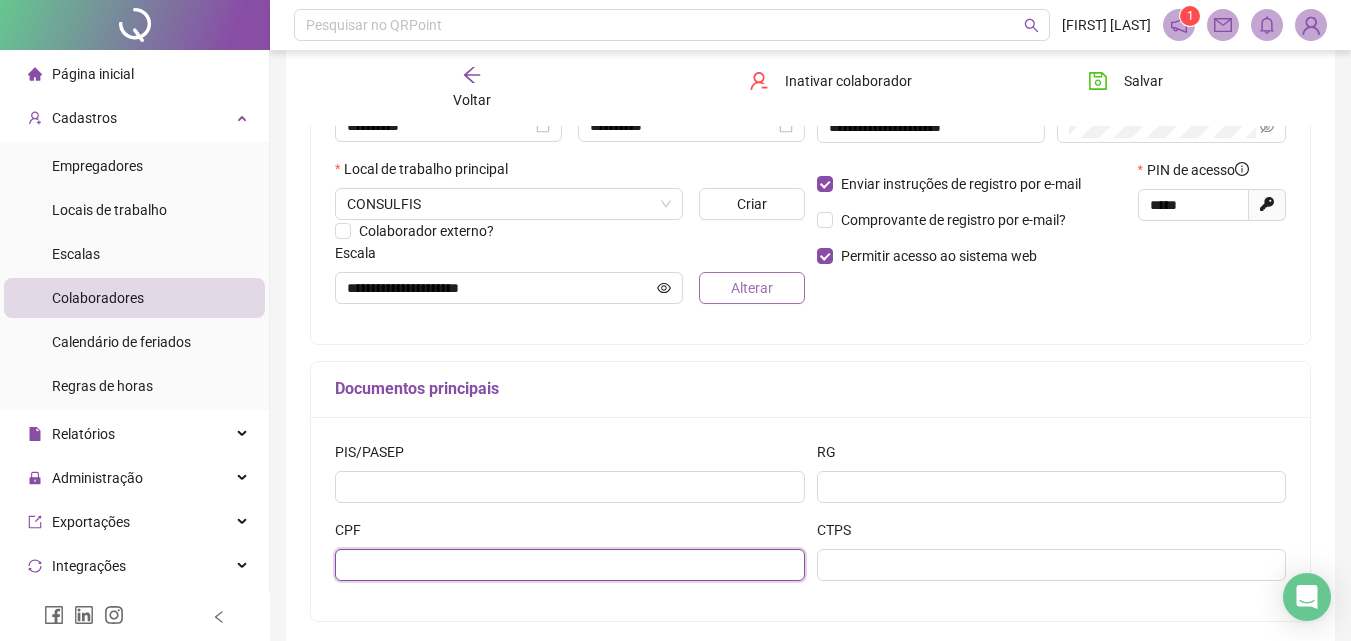 scroll, scrollTop: 500, scrollLeft: 0, axis: vertical 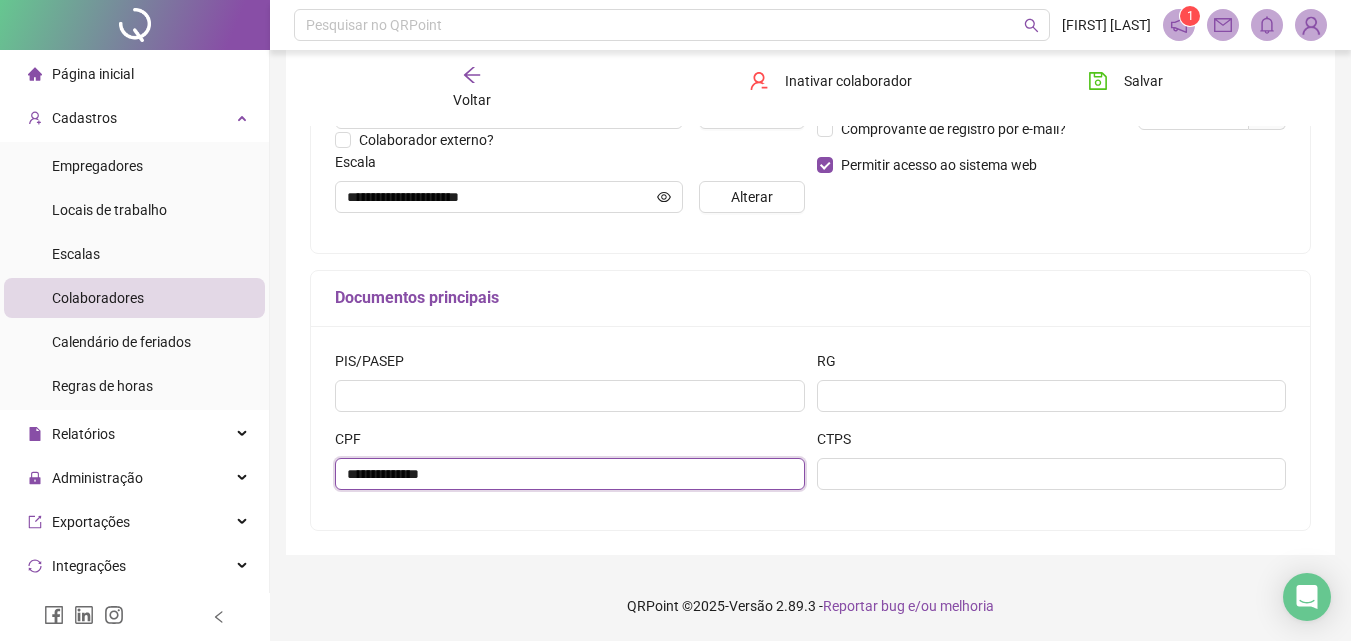 type on "**********" 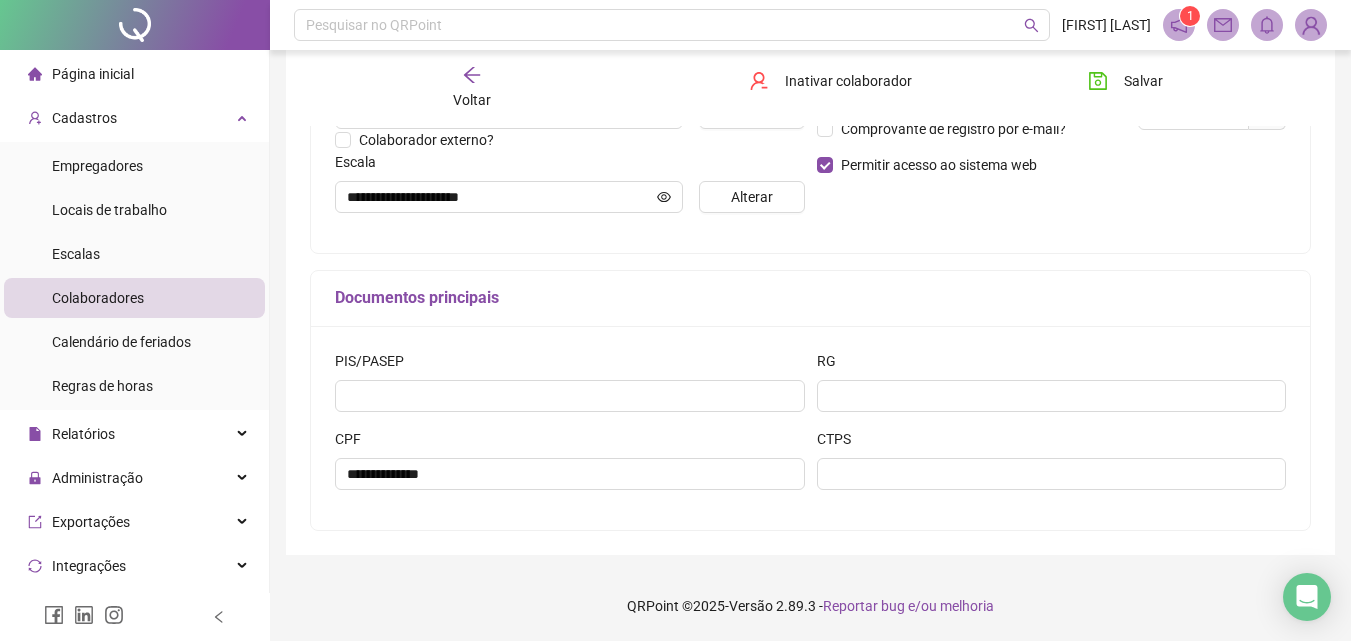 click on "**********" at bounding box center (810, 428) 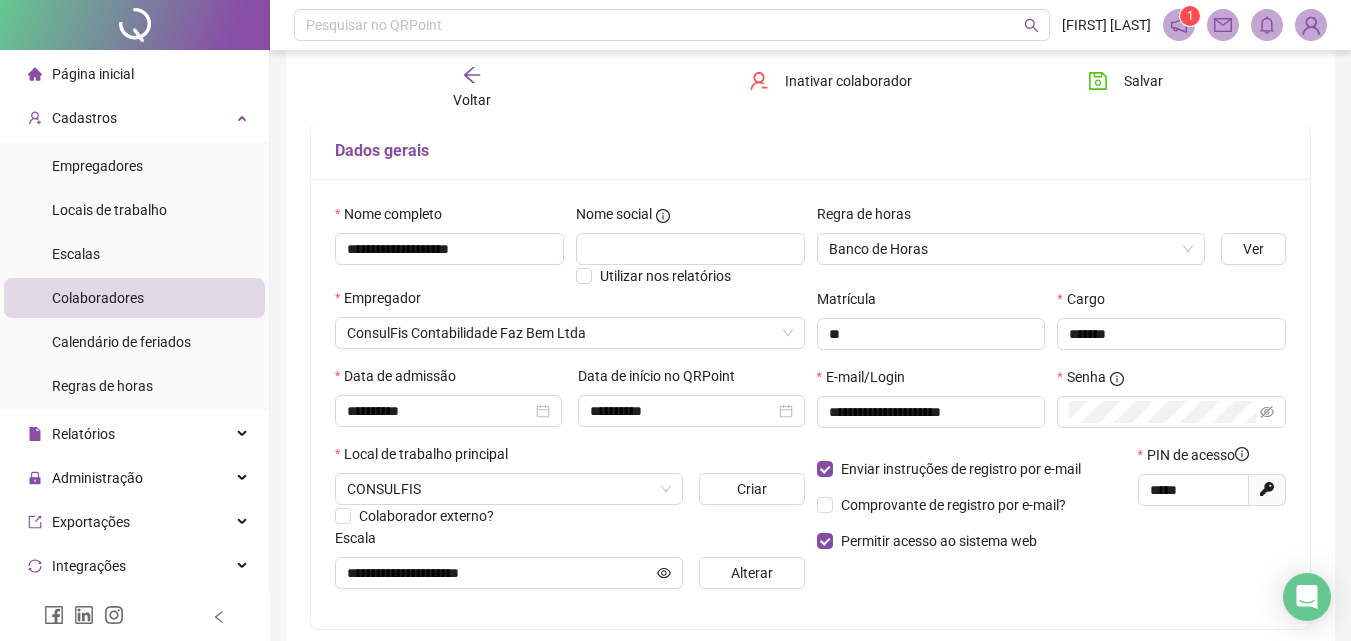 scroll, scrollTop: 200, scrollLeft: 0, axis: vertical 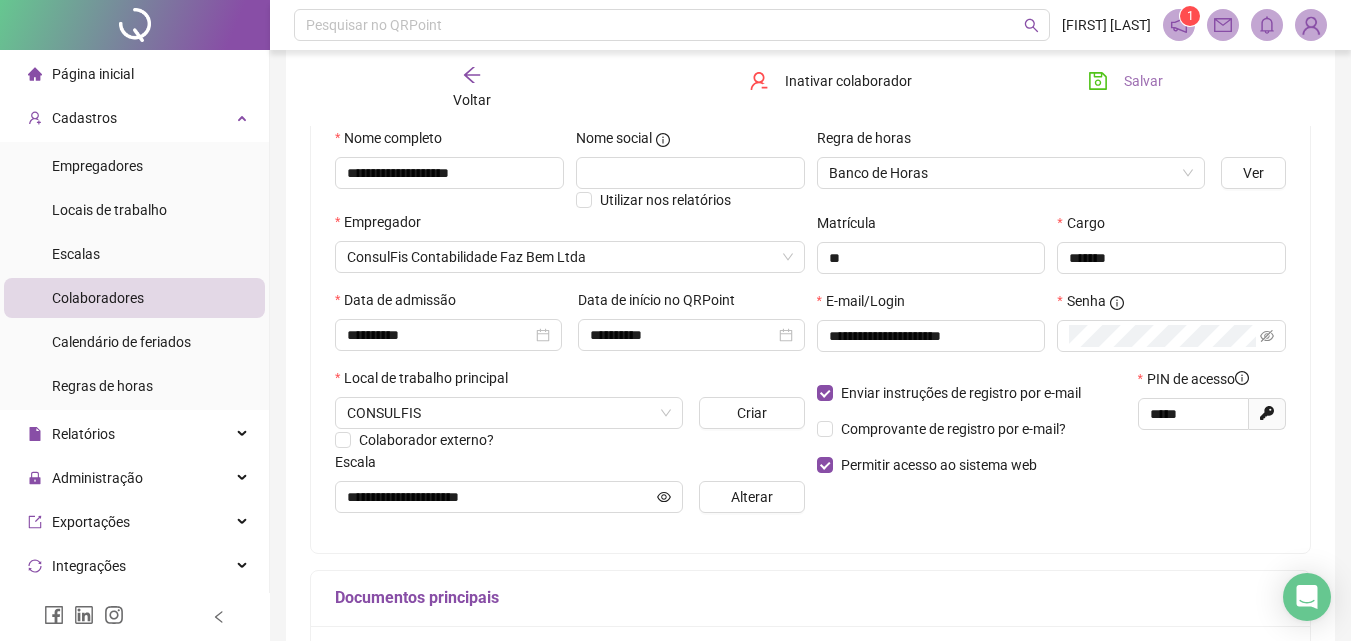 click on "Salvar" at bounding box center [1143, 81] 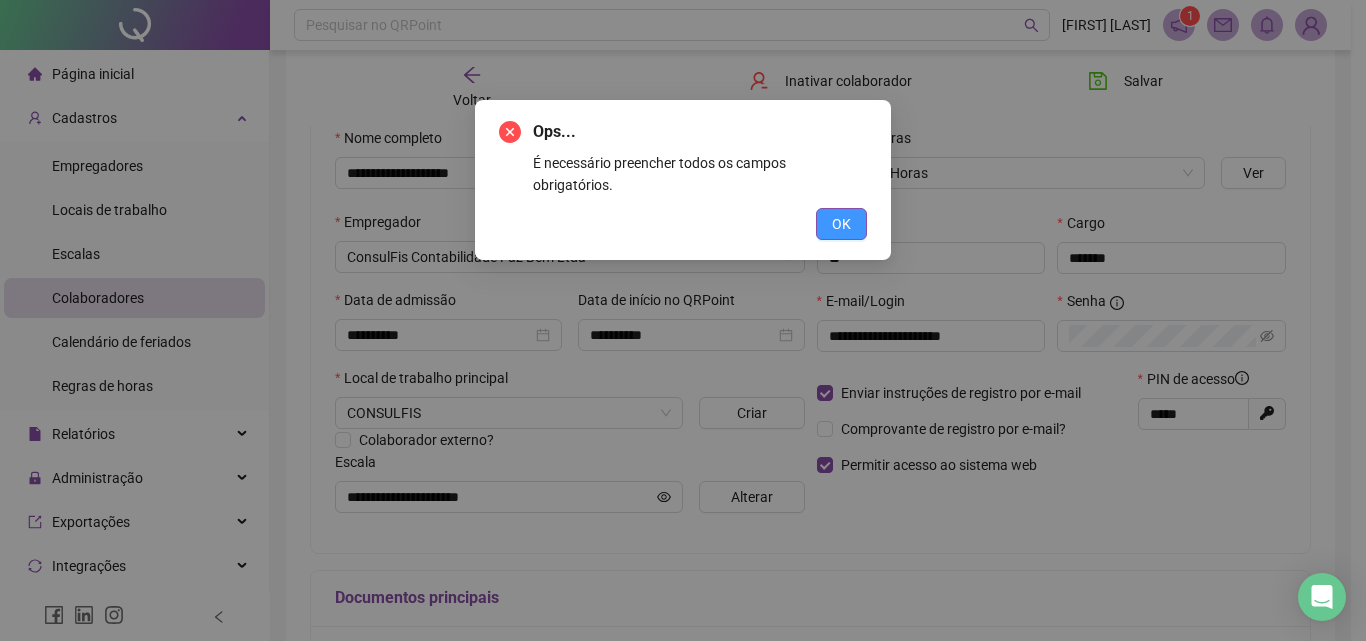 click on "OK" at bounding box center (841, 224) 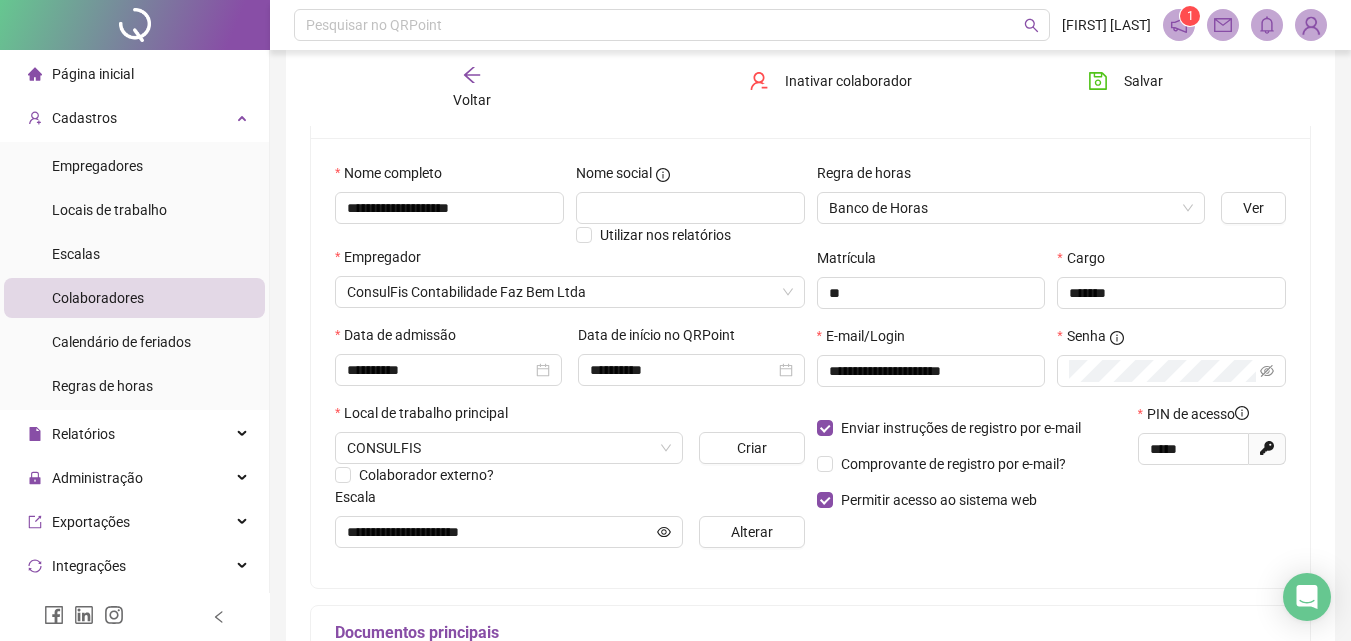 scroll, scrollTop: 200, scrollLeft: 0, axis: vertical 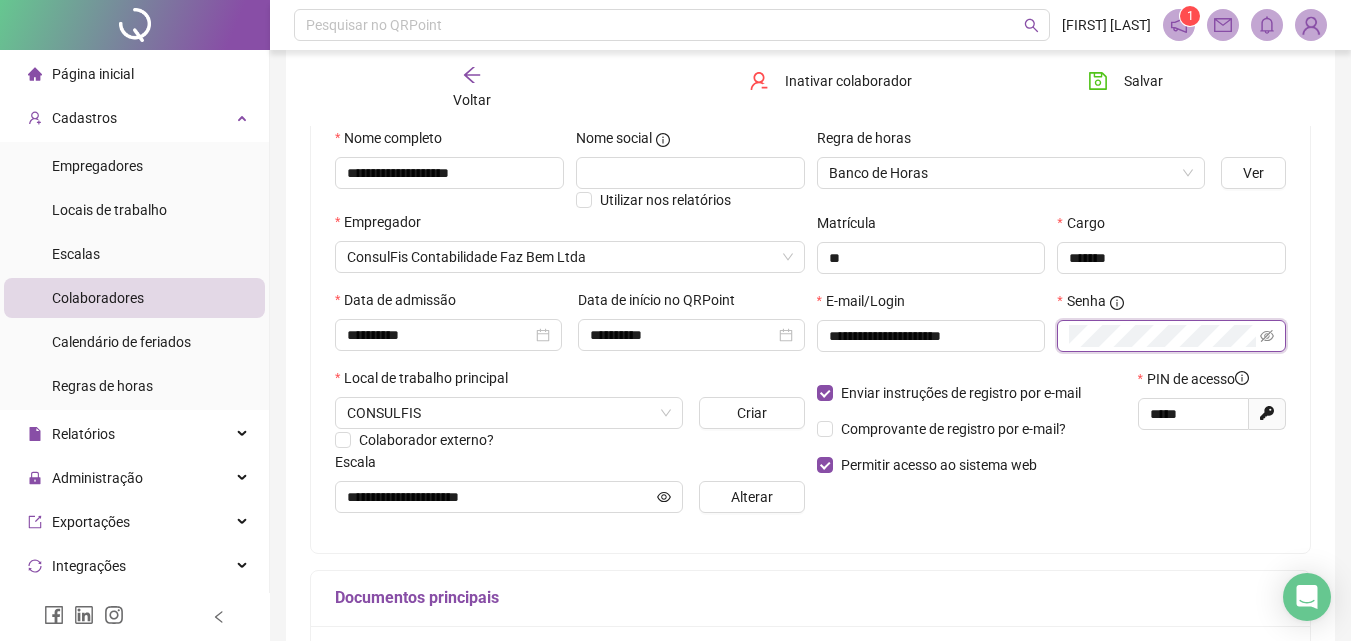 click at bounding box center (1171, 336) 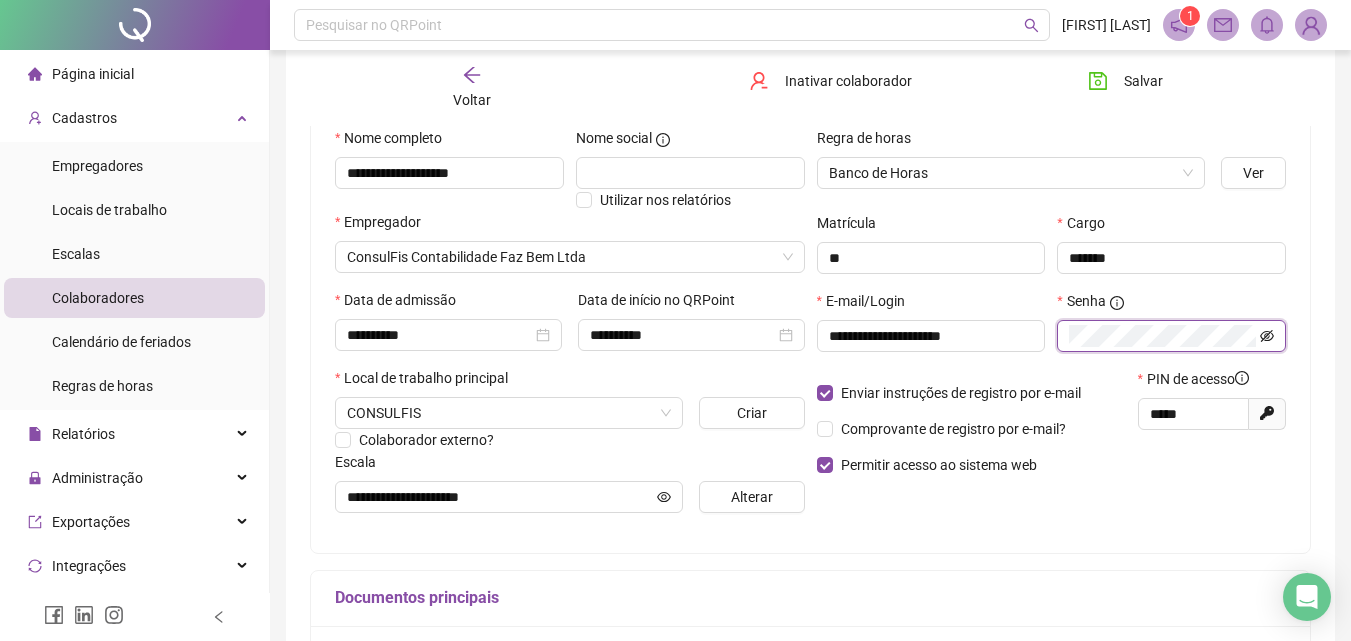 click 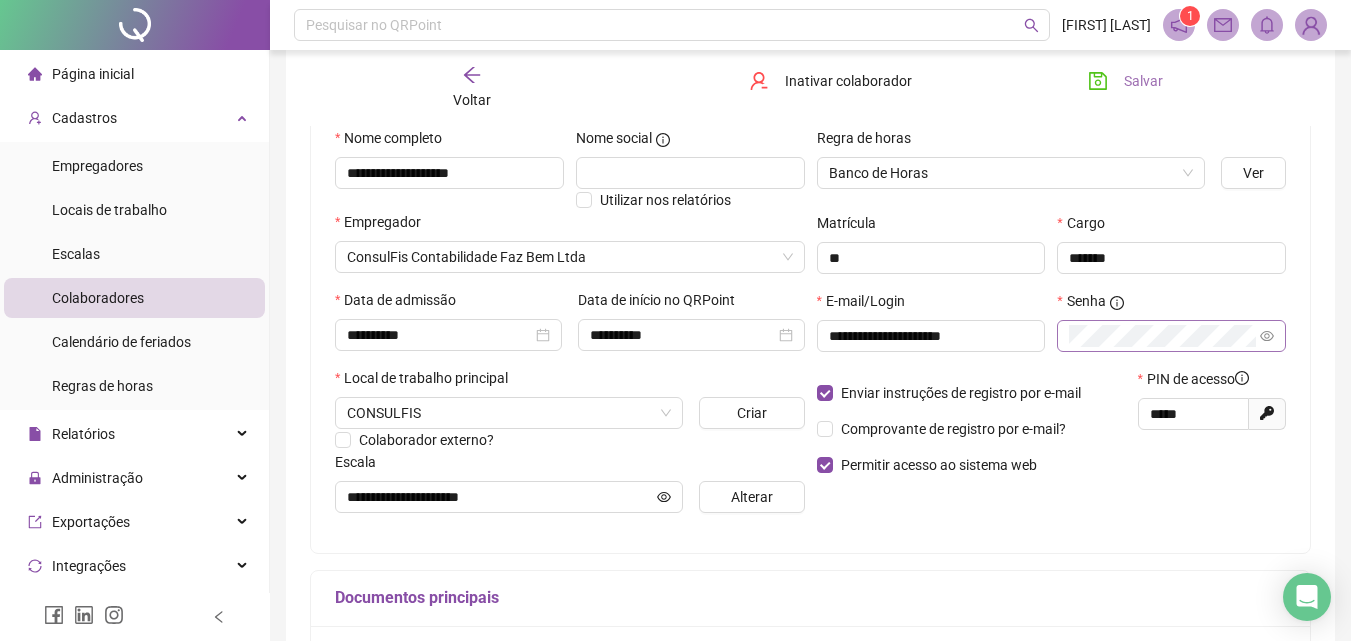 click on "Salvar" at bounding box center [1143, 81] 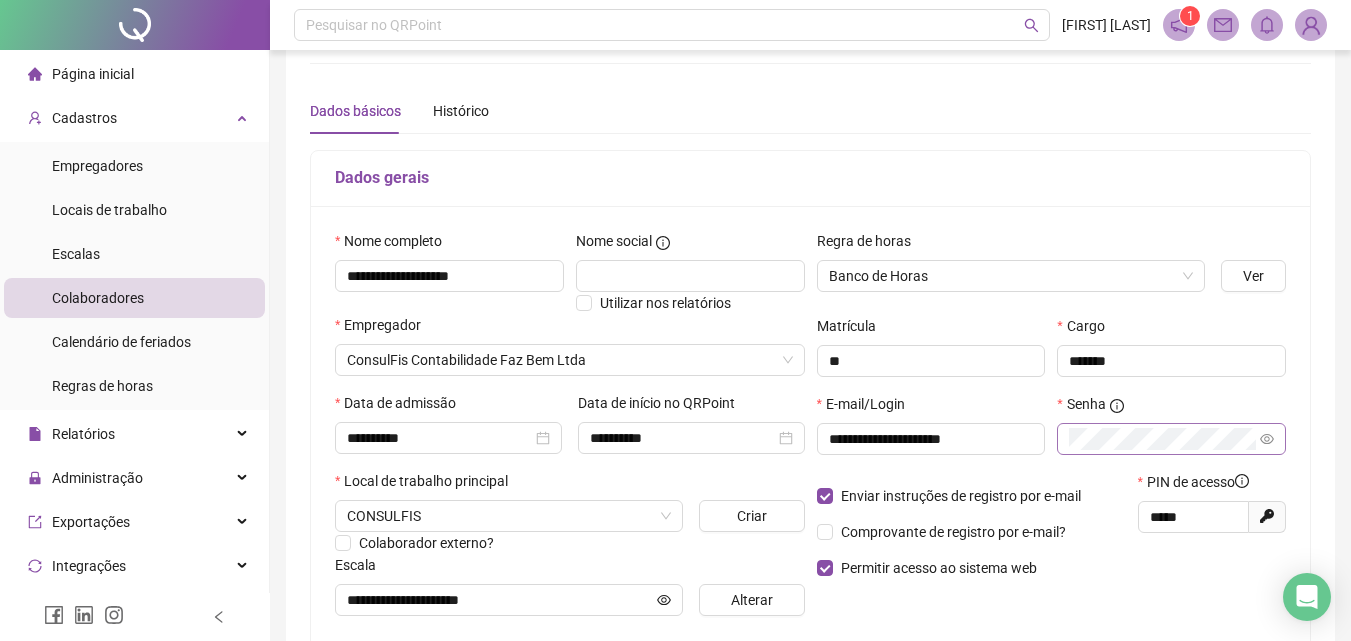 scroll, scrollTop: 0, scrollLeft: 0, axis: both 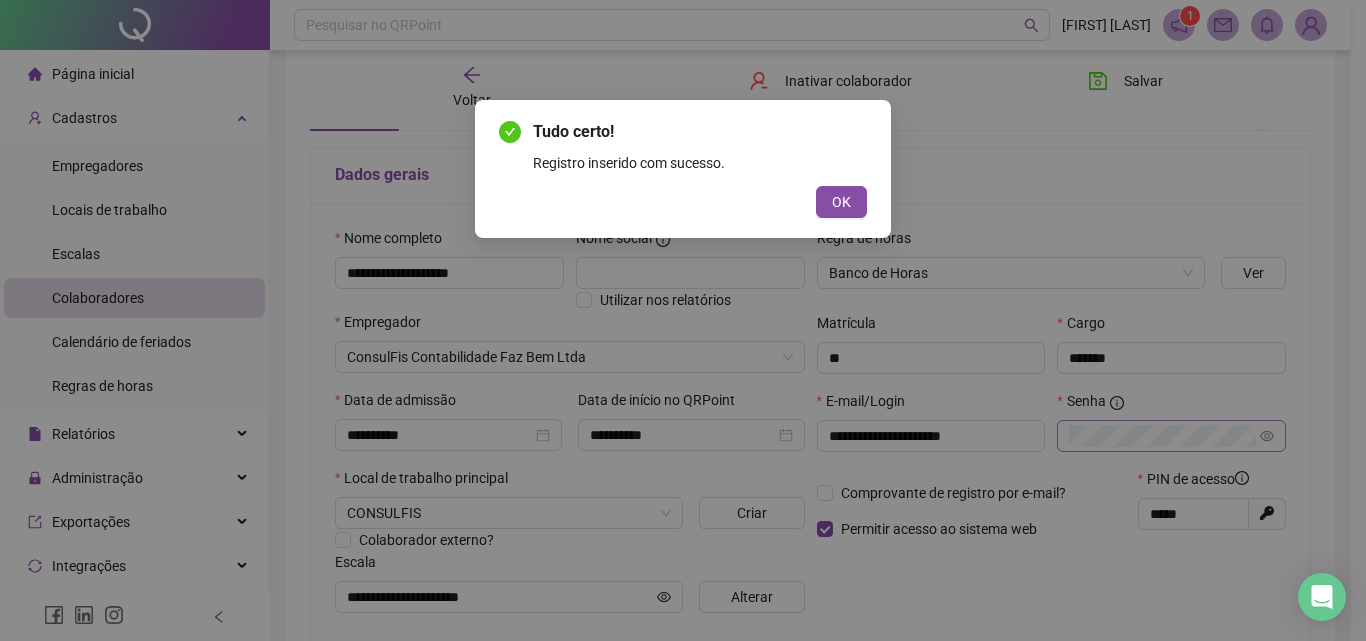 click on "OK" at bounding box center (683, 202) 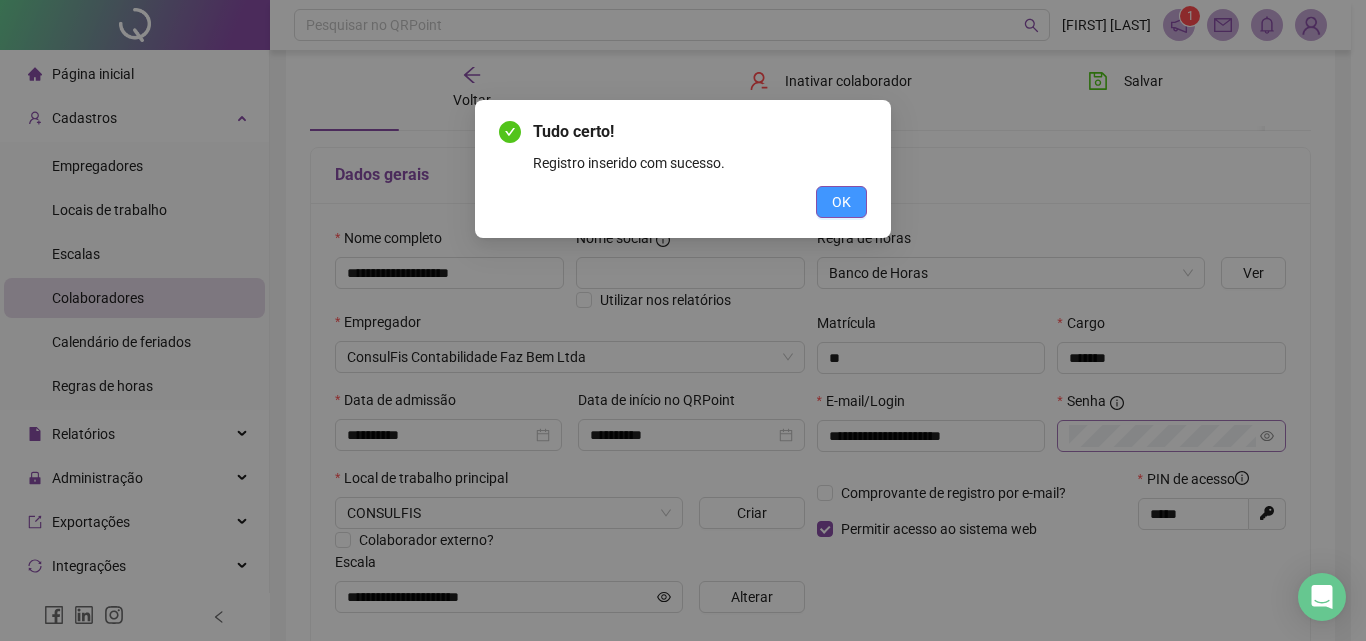 click on "OK" at bounding box center (841, 202) 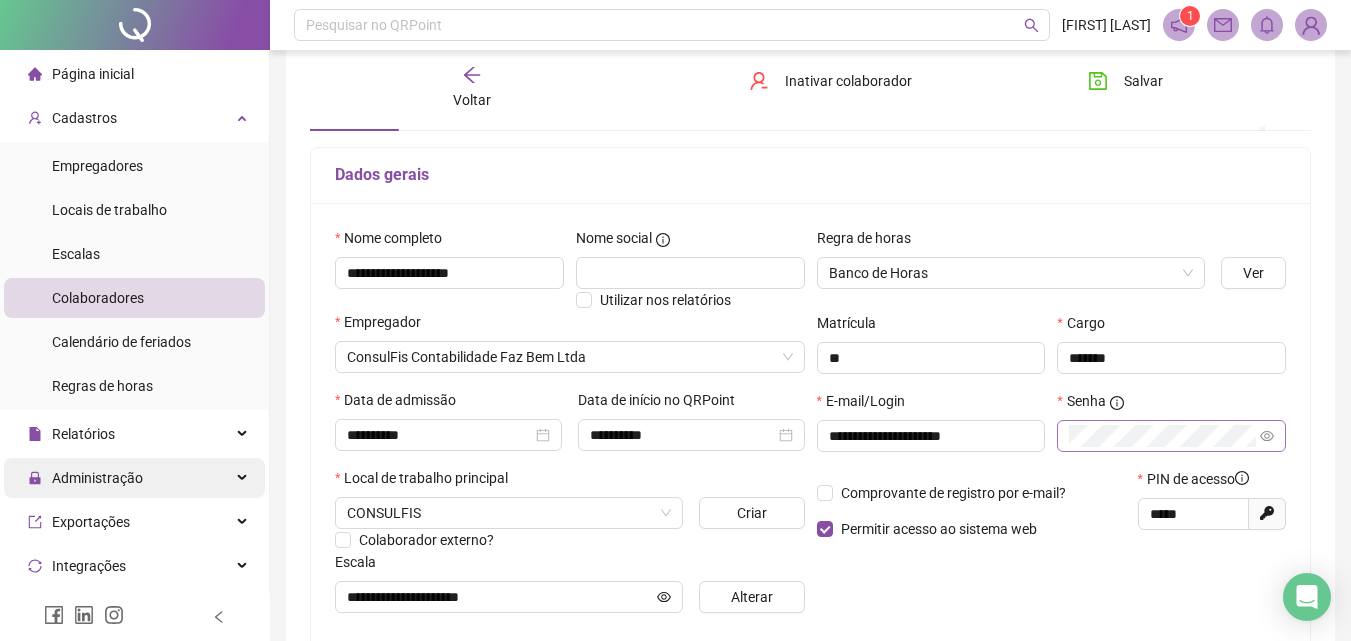 click on "Administração" at bounding box center (134, 478) 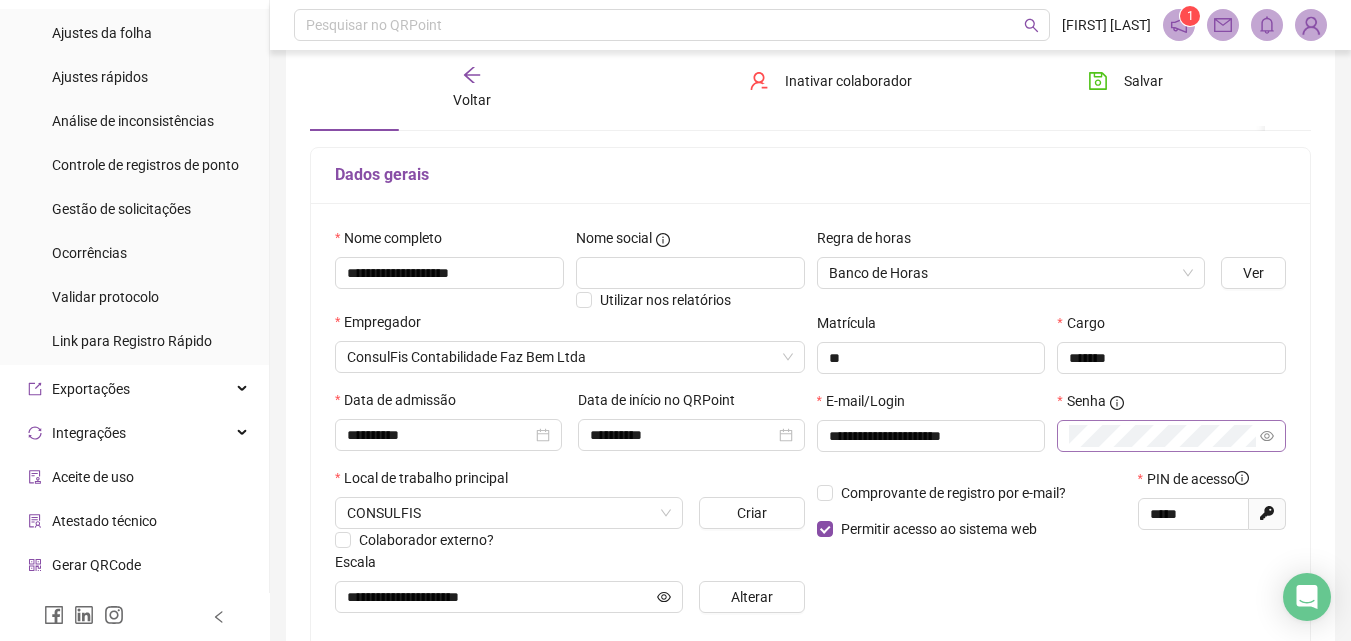 scroll, scrollTop: 529, scrollLeft: 0, axis: vertical 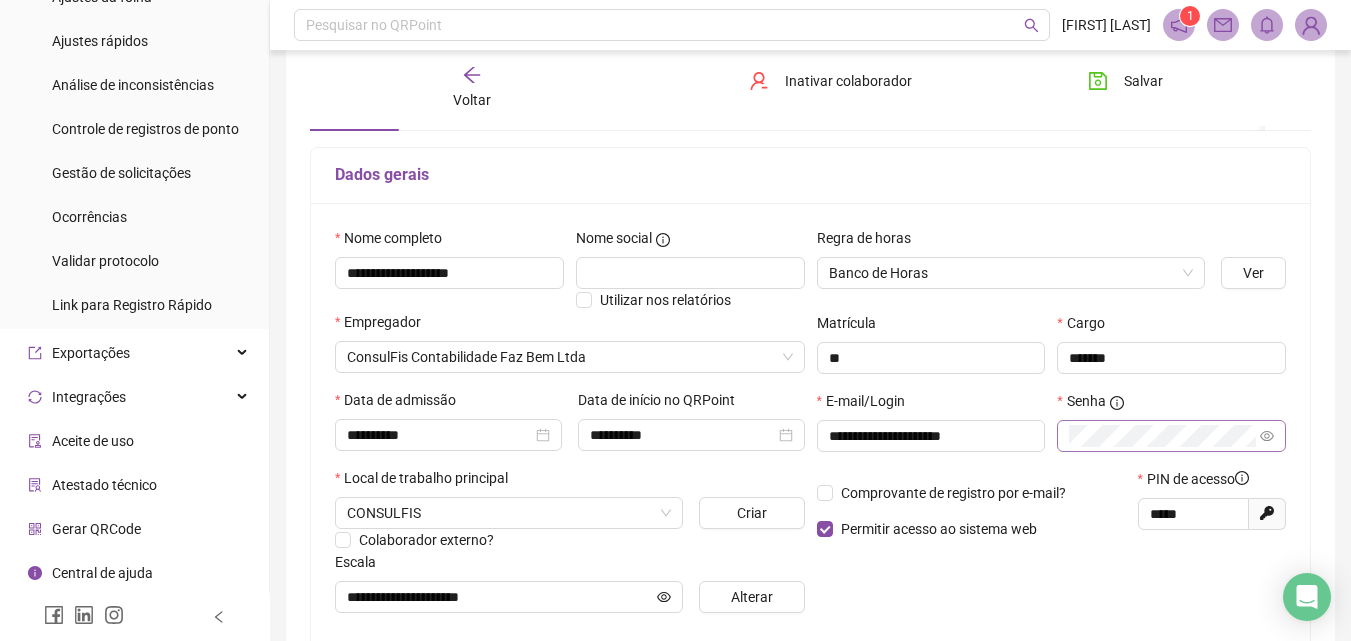 click on "Gerar QRCode" at bounding box center (96, 529) 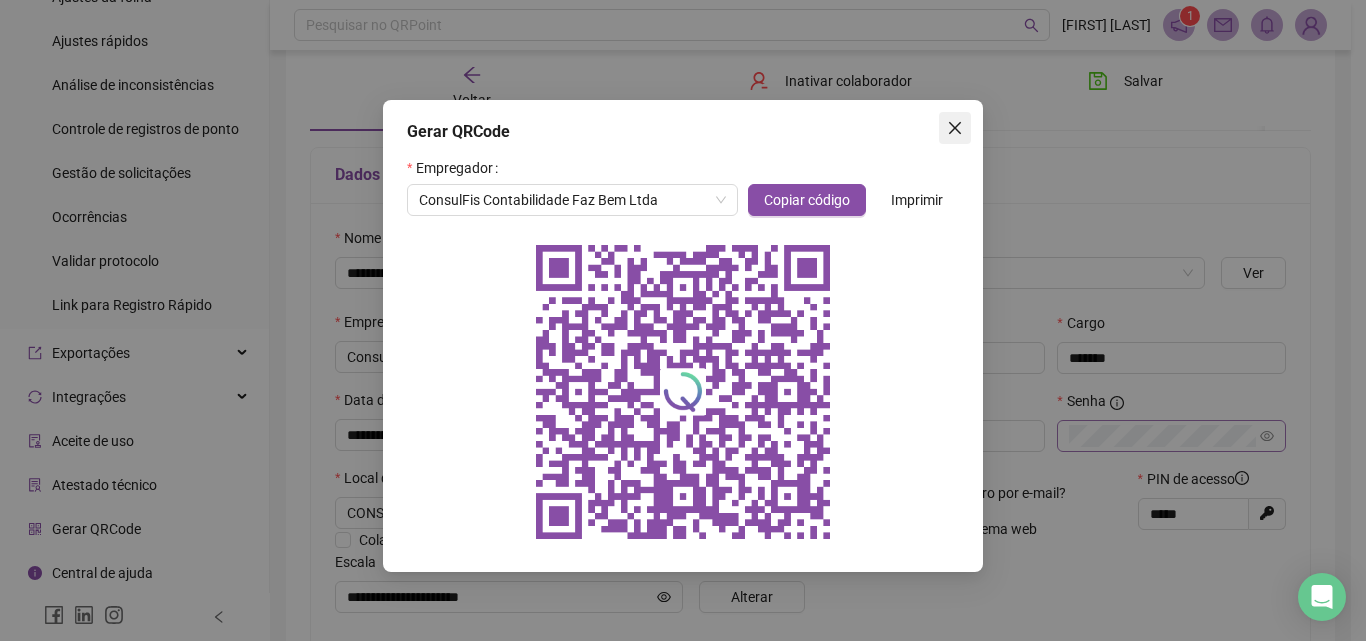 click 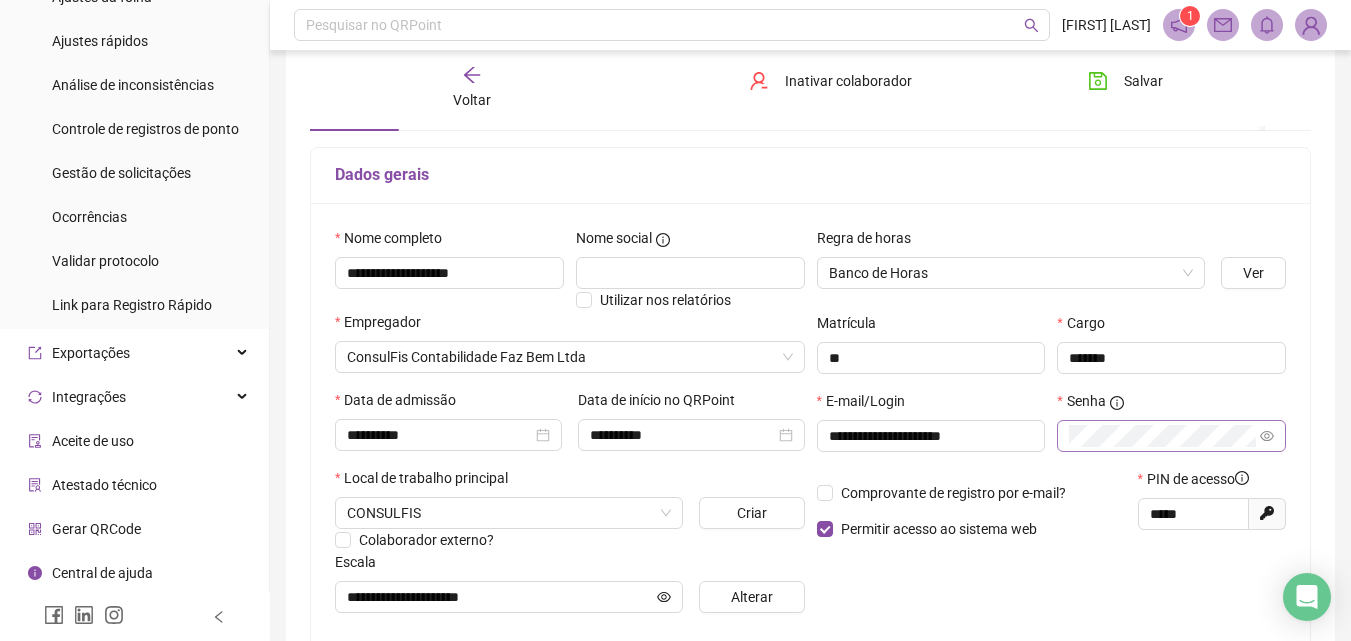 click on "**********" at bounding box center (810, 470) 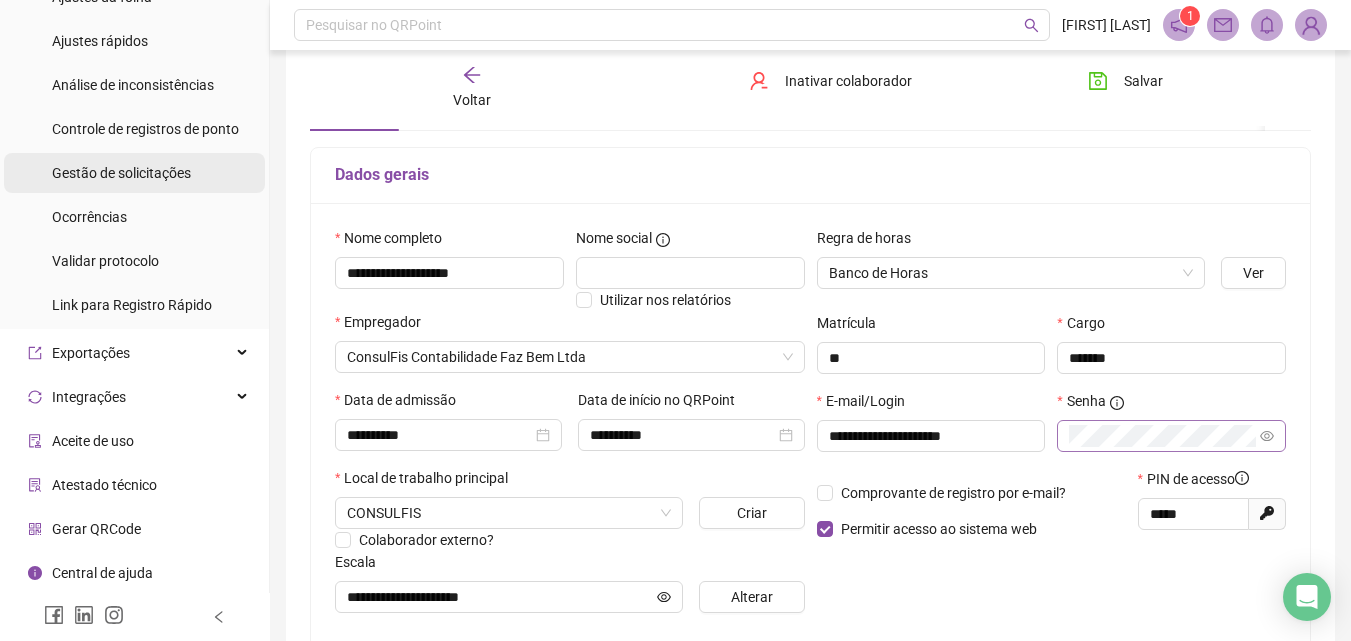 click on "Gestão de solicitações" at bounding box center (121, 173) 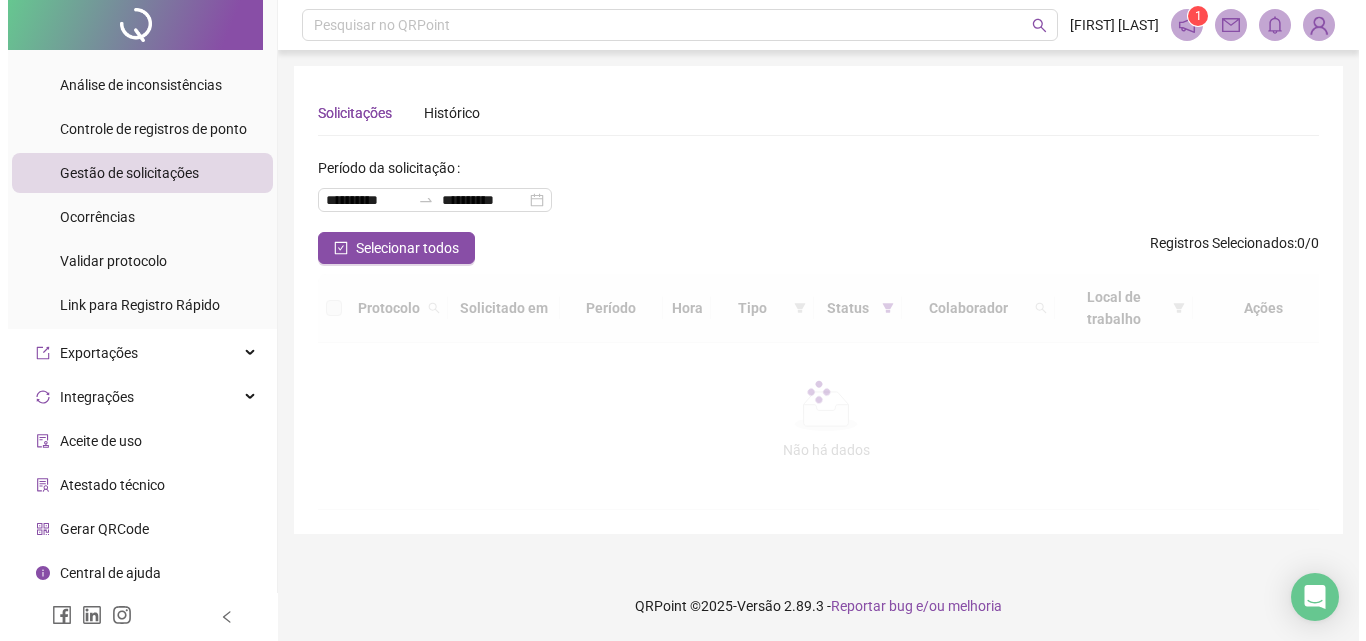 scroll, scrollTop: 0, scrollLeft: 0, axis: both 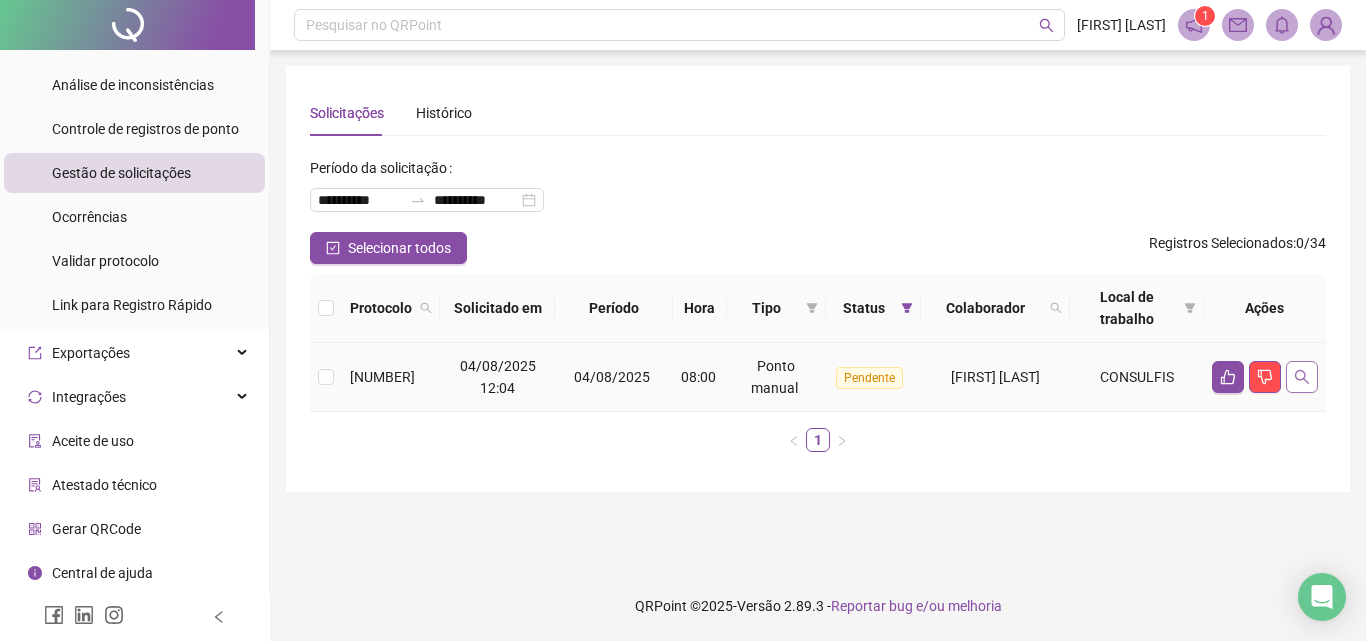 click 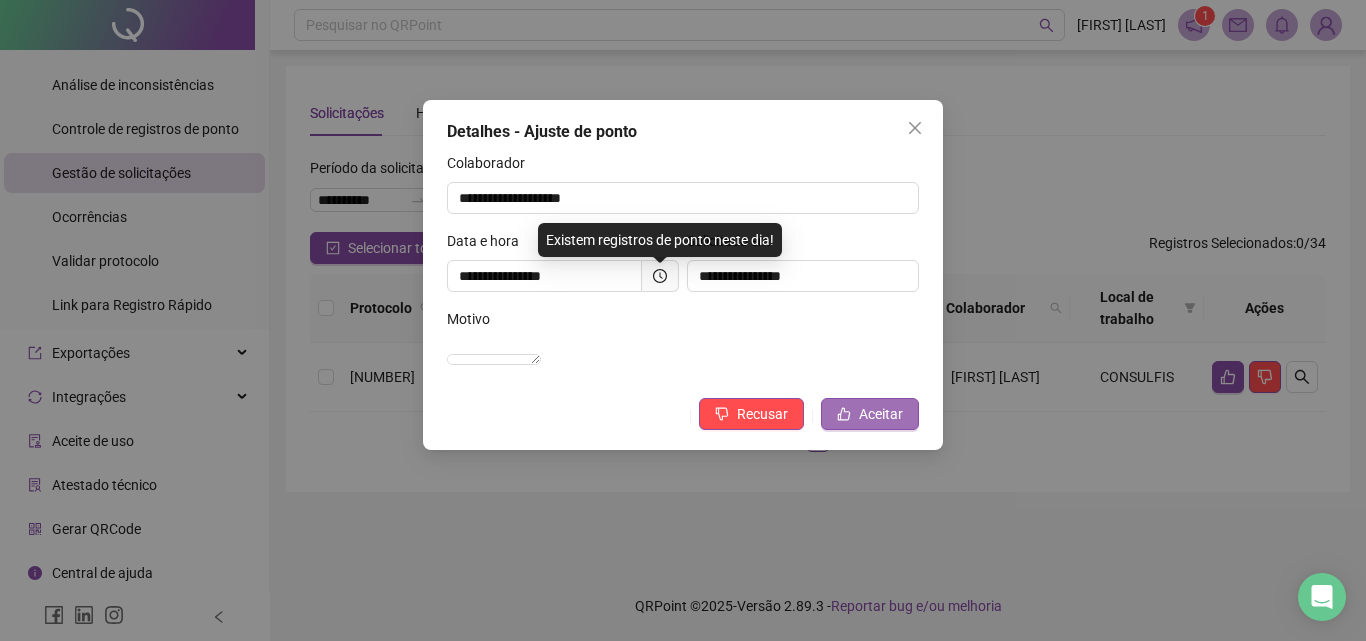 click on "Aceitar" at bounding box center (881, 414) 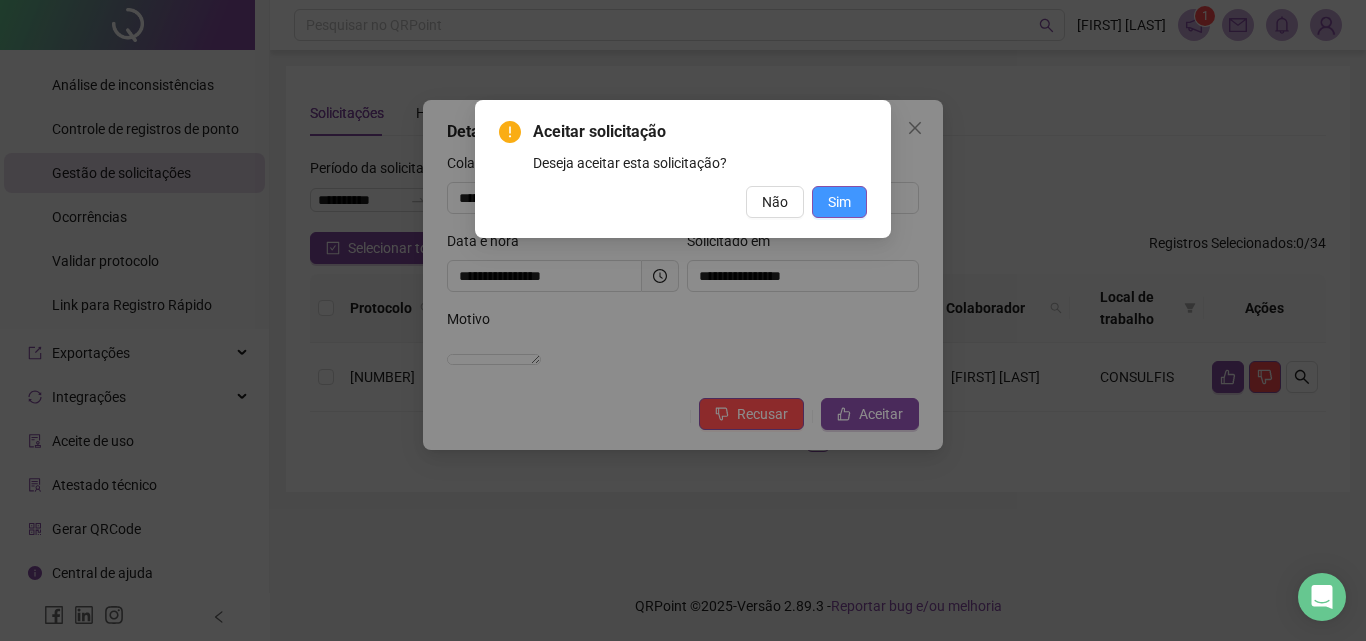 click on "Sim" at bounding box center (839, 202) 